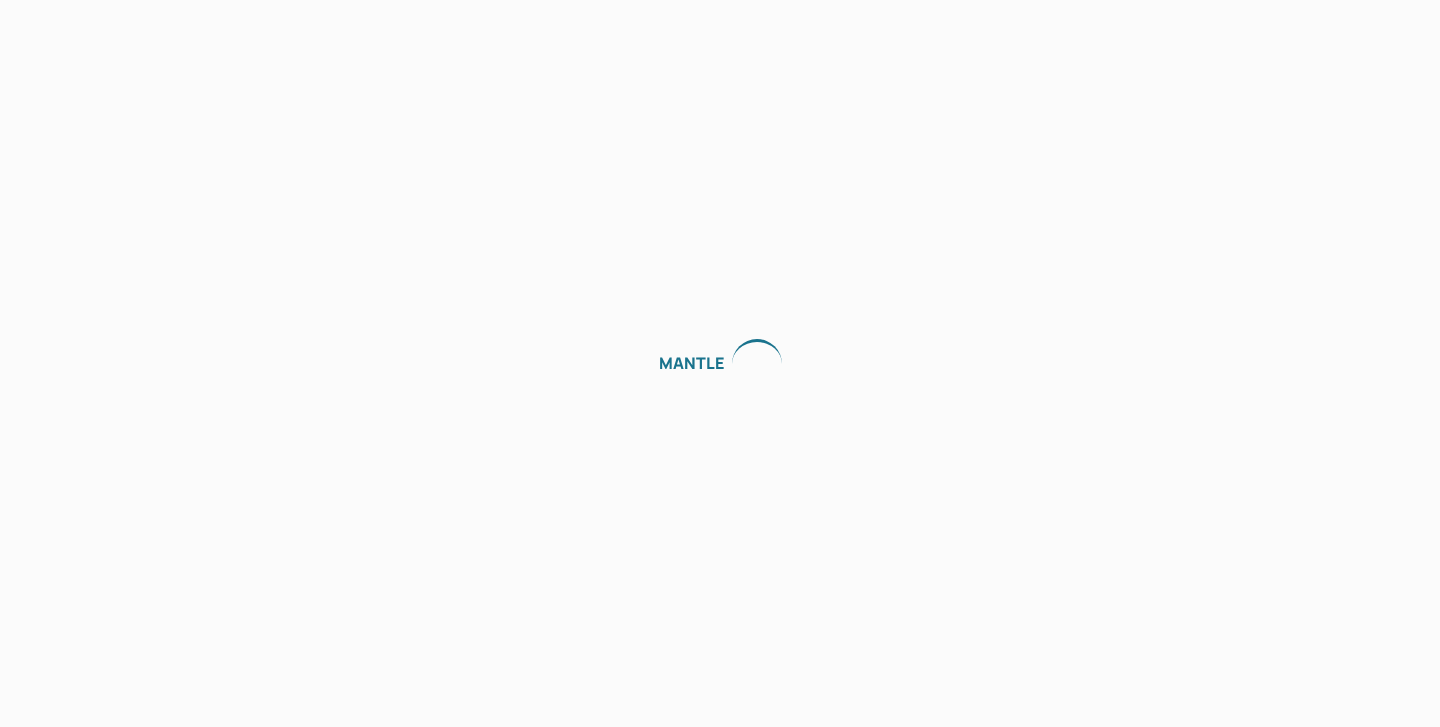 scroll, scrollTop: 0, scrollLeft: 0, axis: both 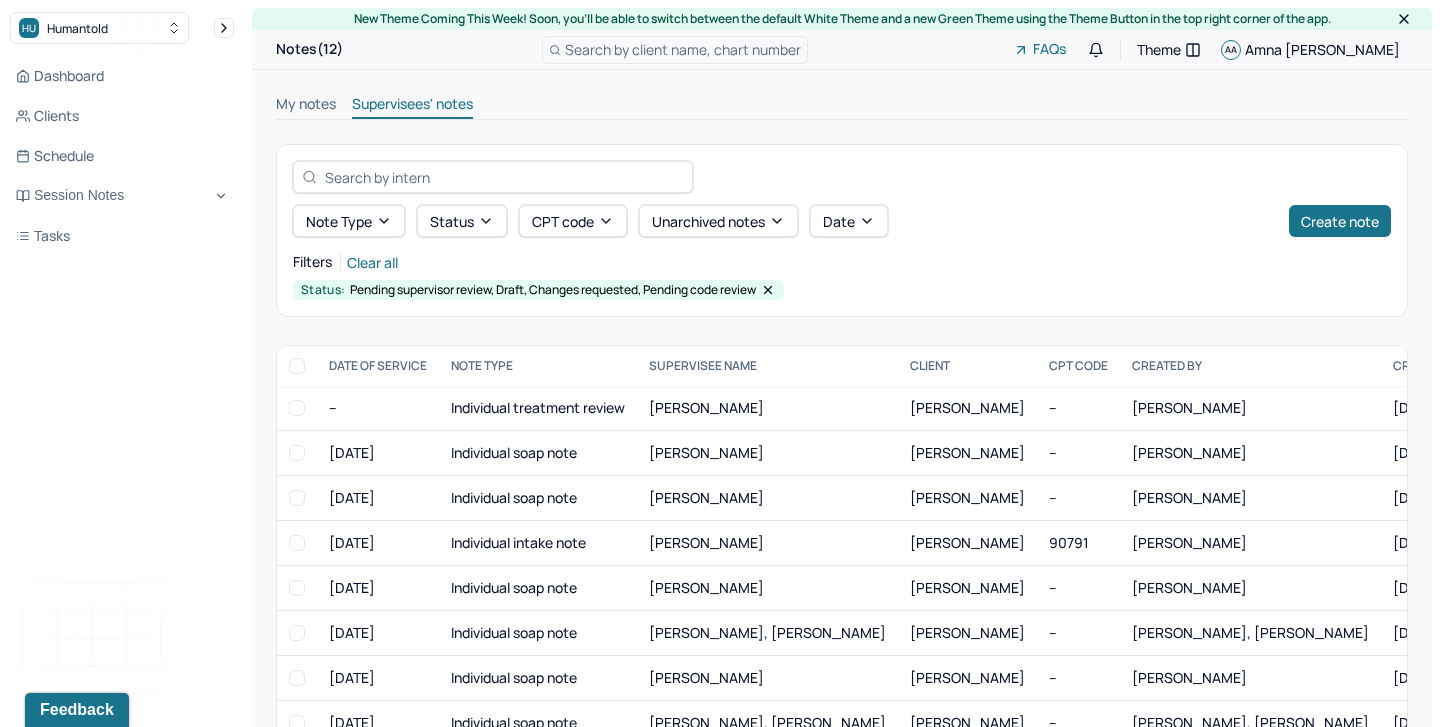 click on "My notes" at bounding box center (306, 106) 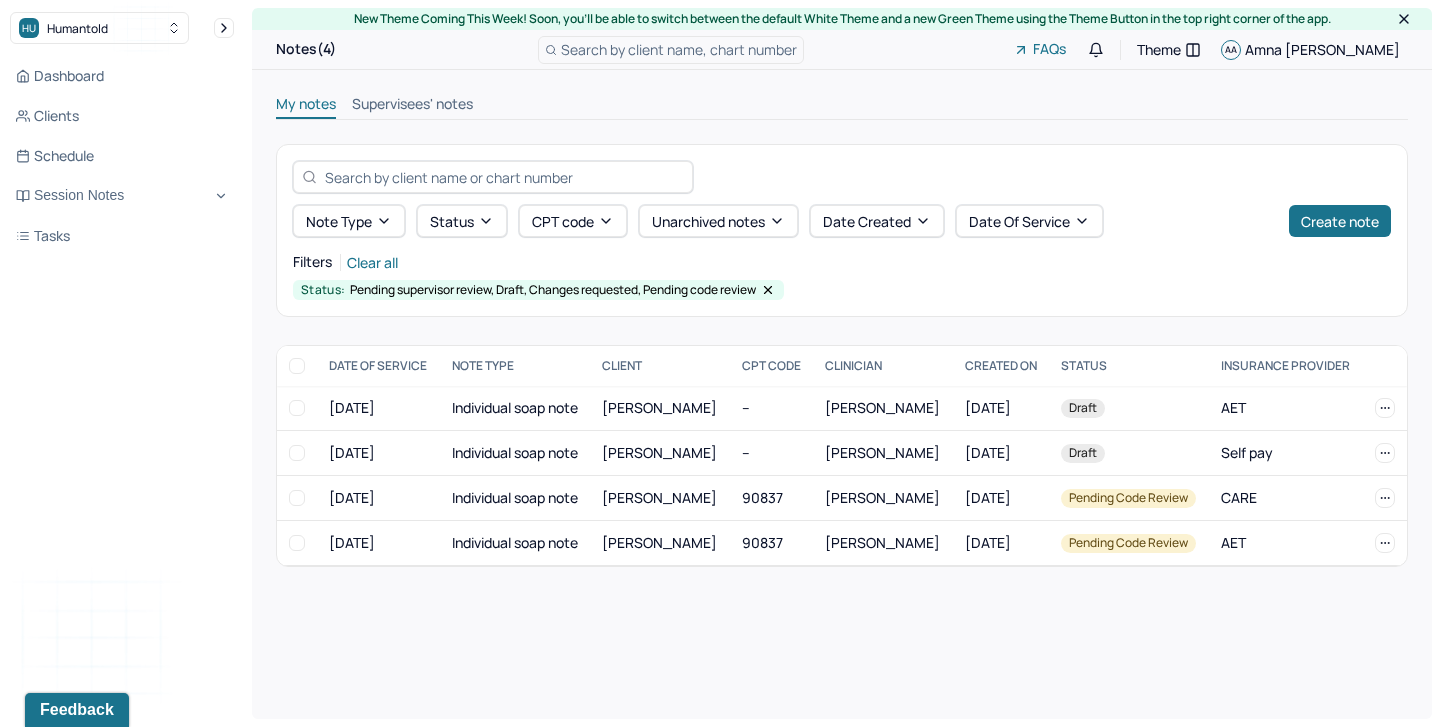click on "Supervisees' notes" at bounding box center (412, 106) 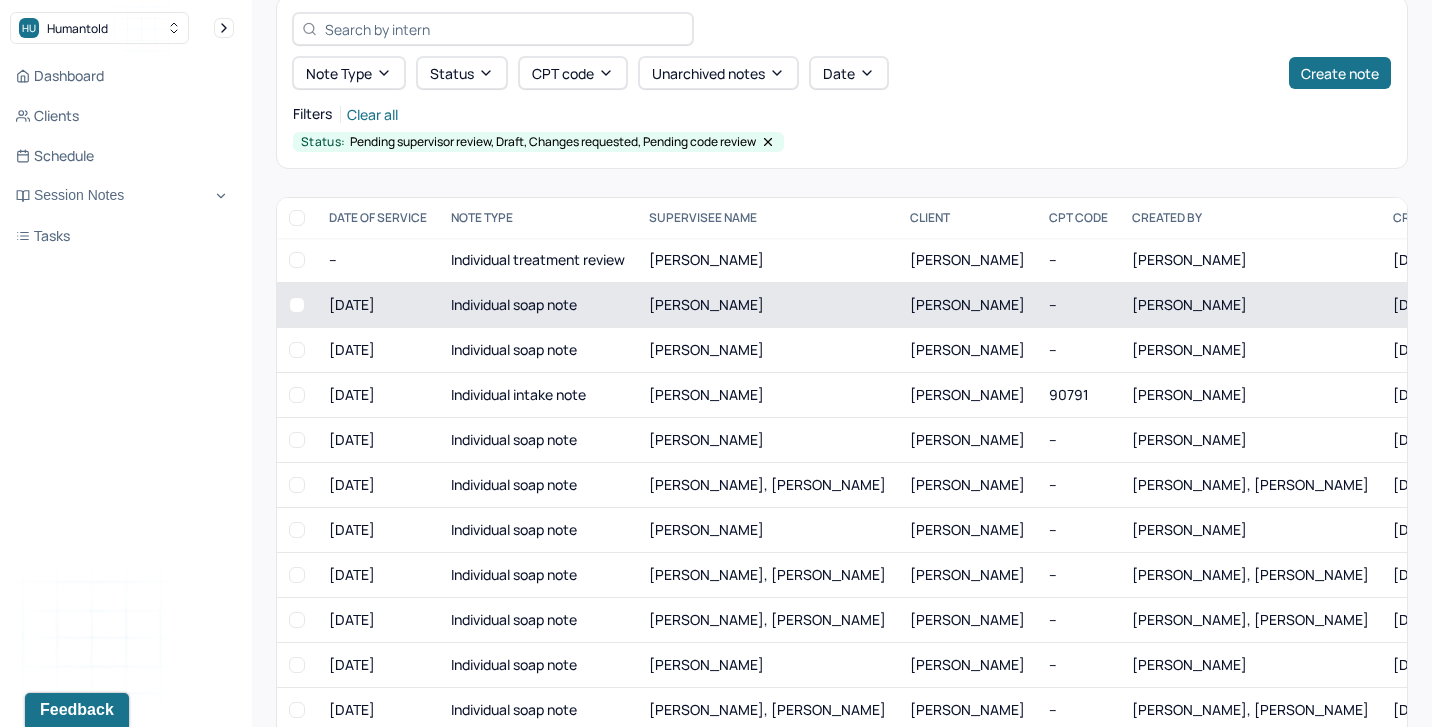 scroll, scrollTop: 230, scrollLeft: 0, axis: vertical 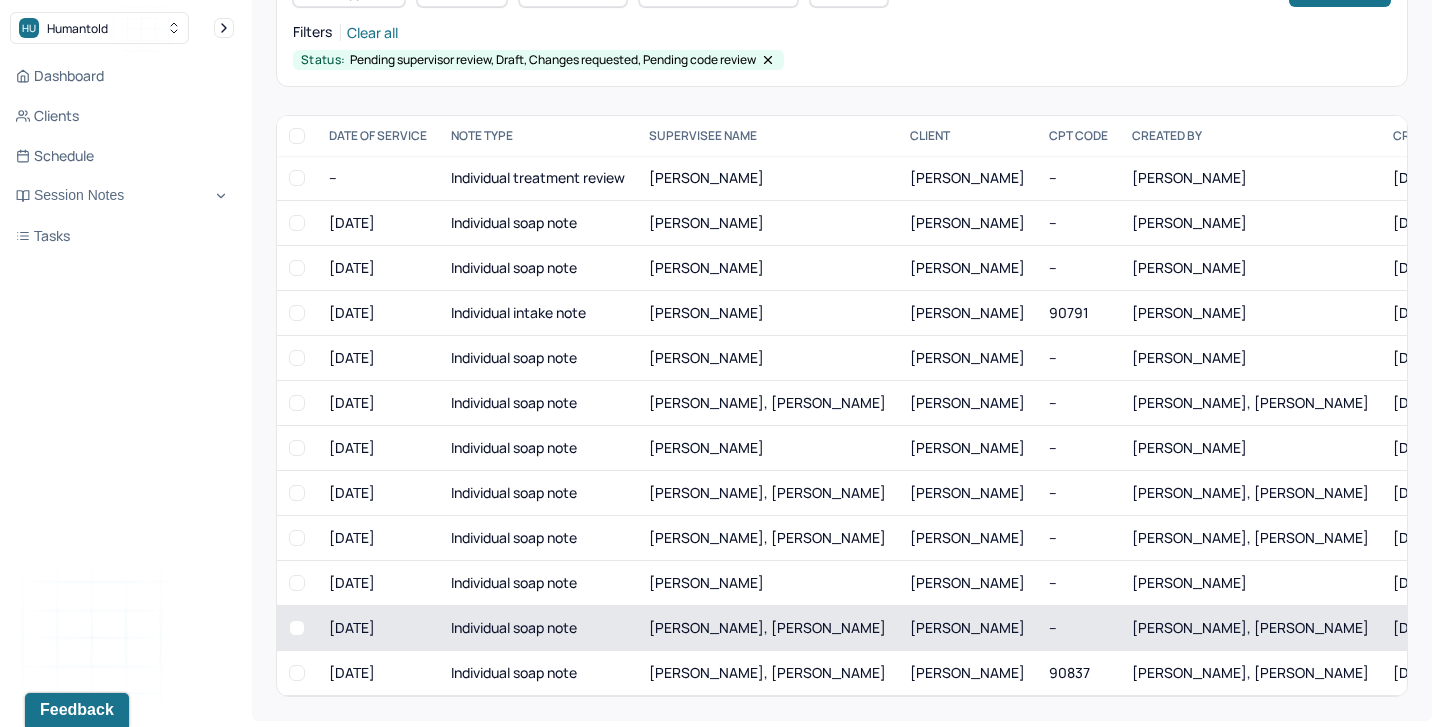 click at bounding box center [297, 628] 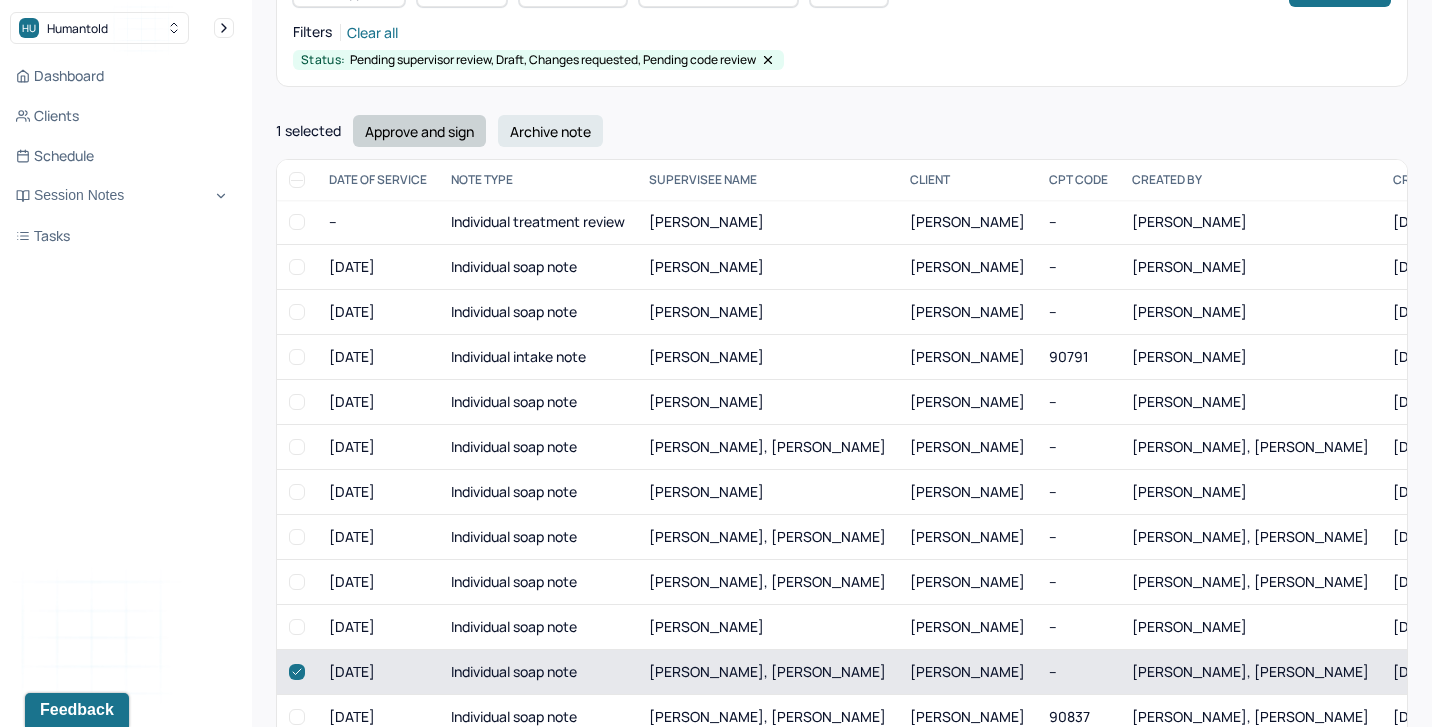click on "Approve and sign" at bounding box center [419, 131] 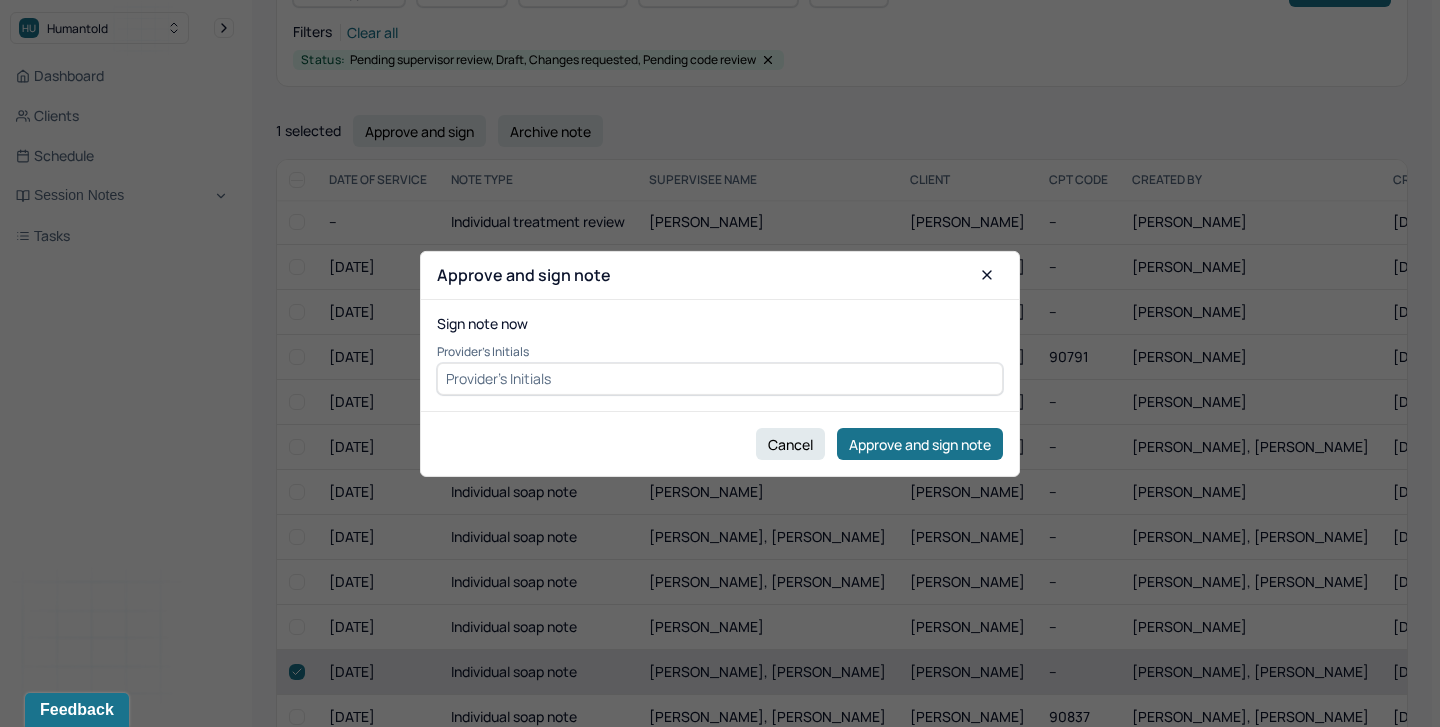 click at bounding box center [720, 379] 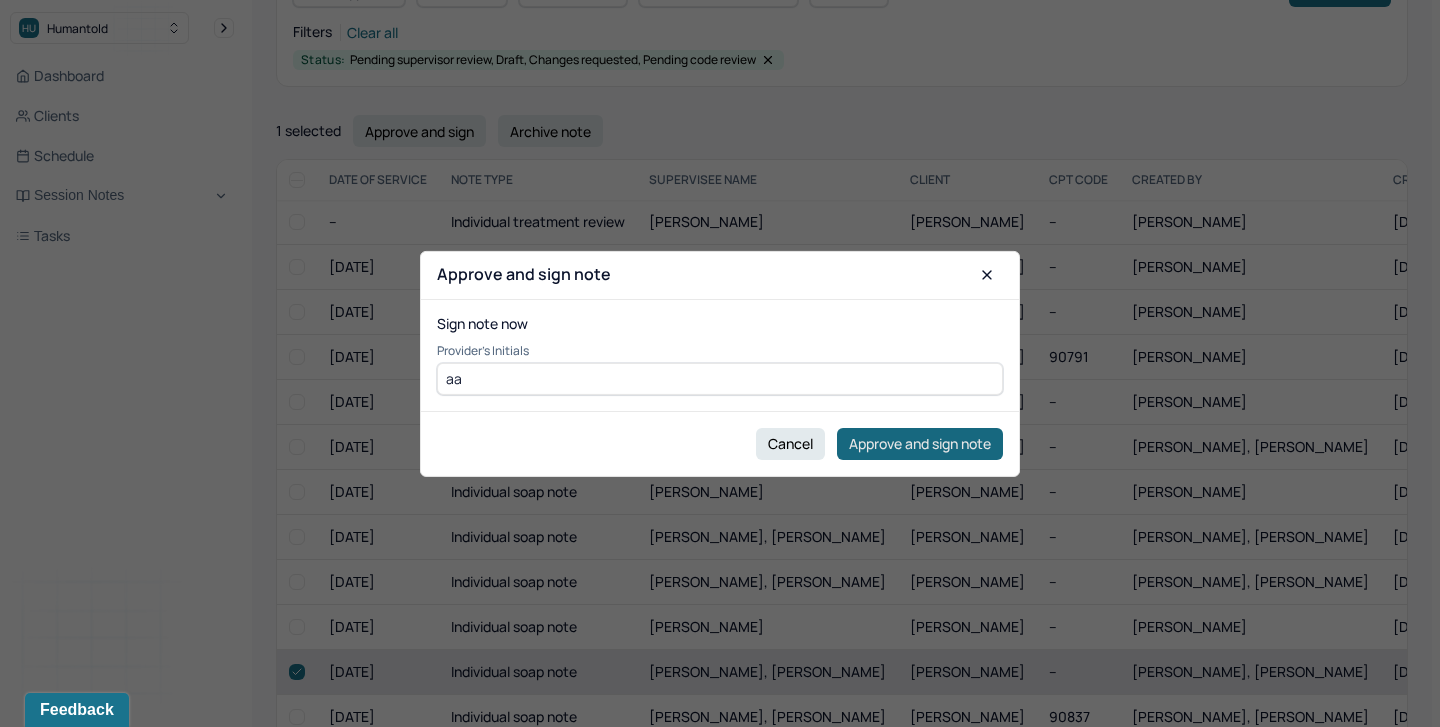 type on "aa" 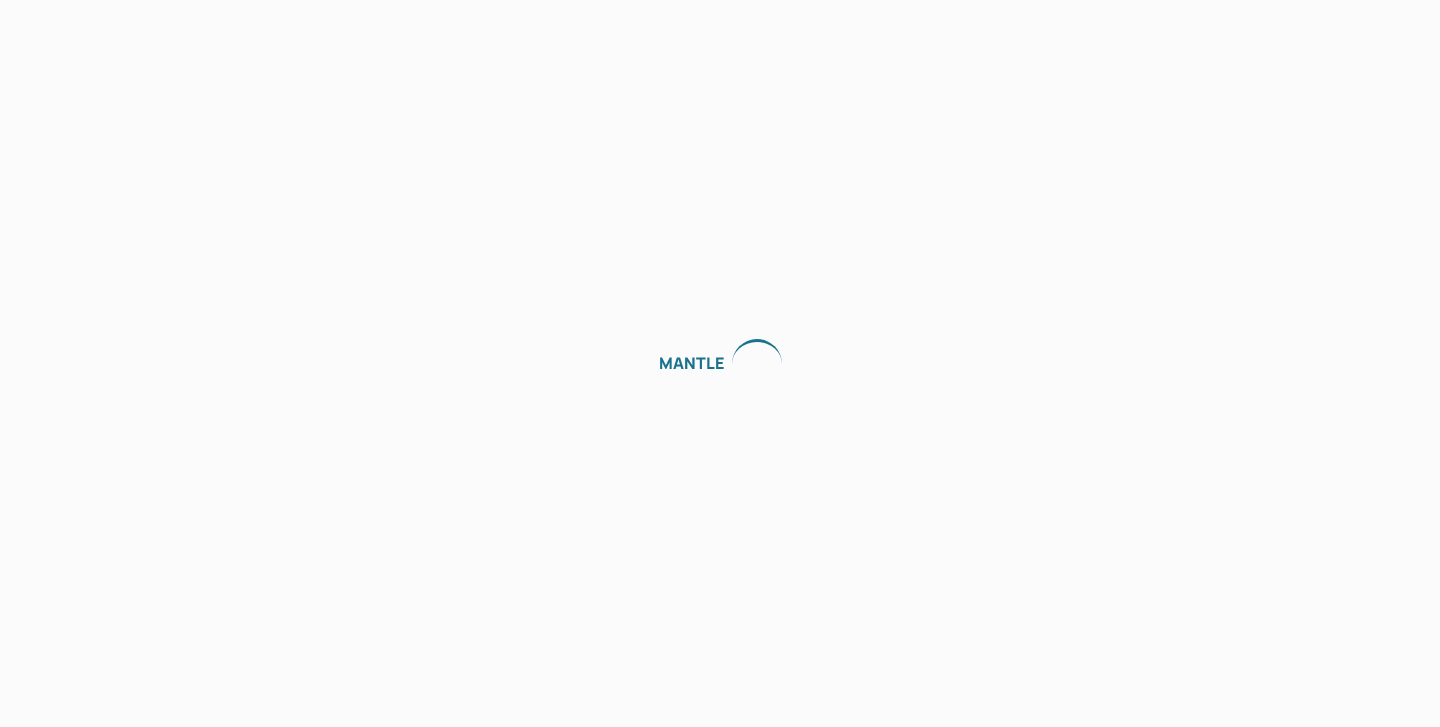 scroll, scrollTop: 0, scrollLeft: 0, axis: both 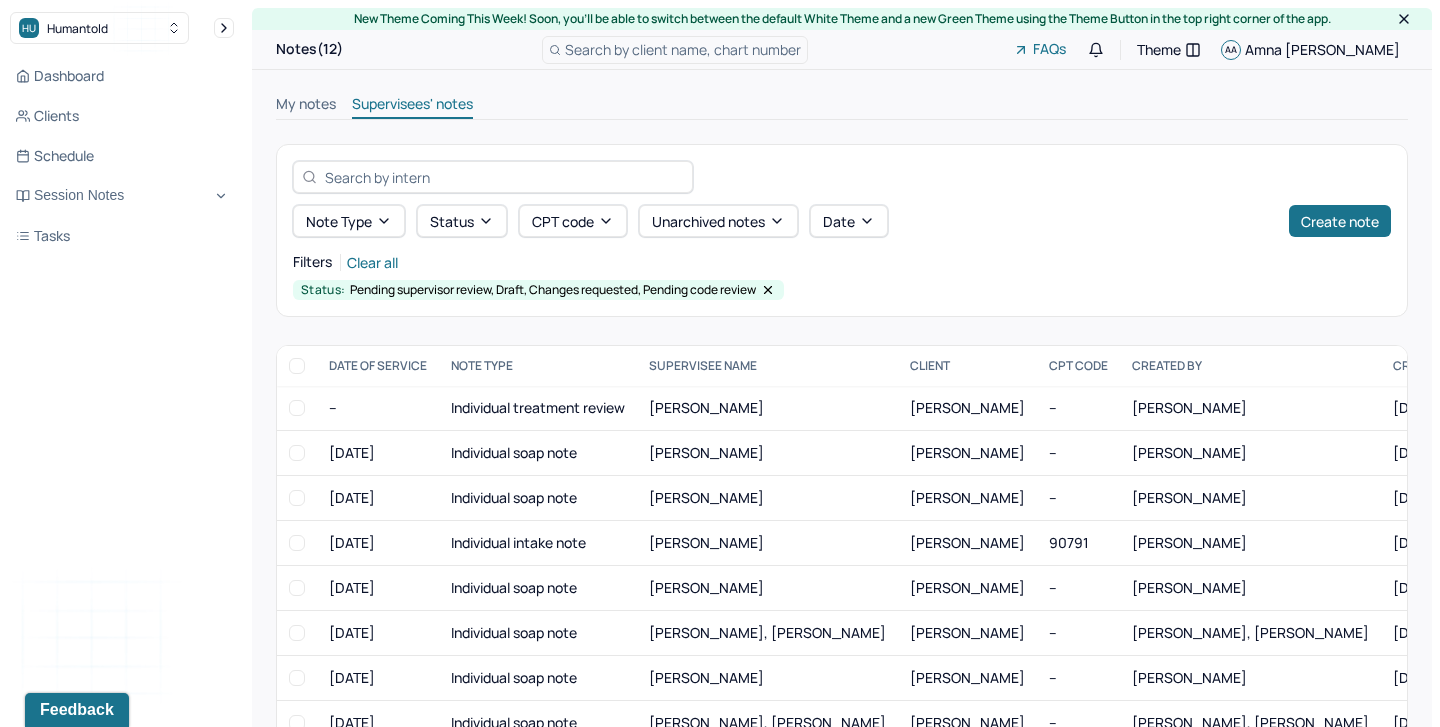 click on "My notes" at bounding box center [306, 106] 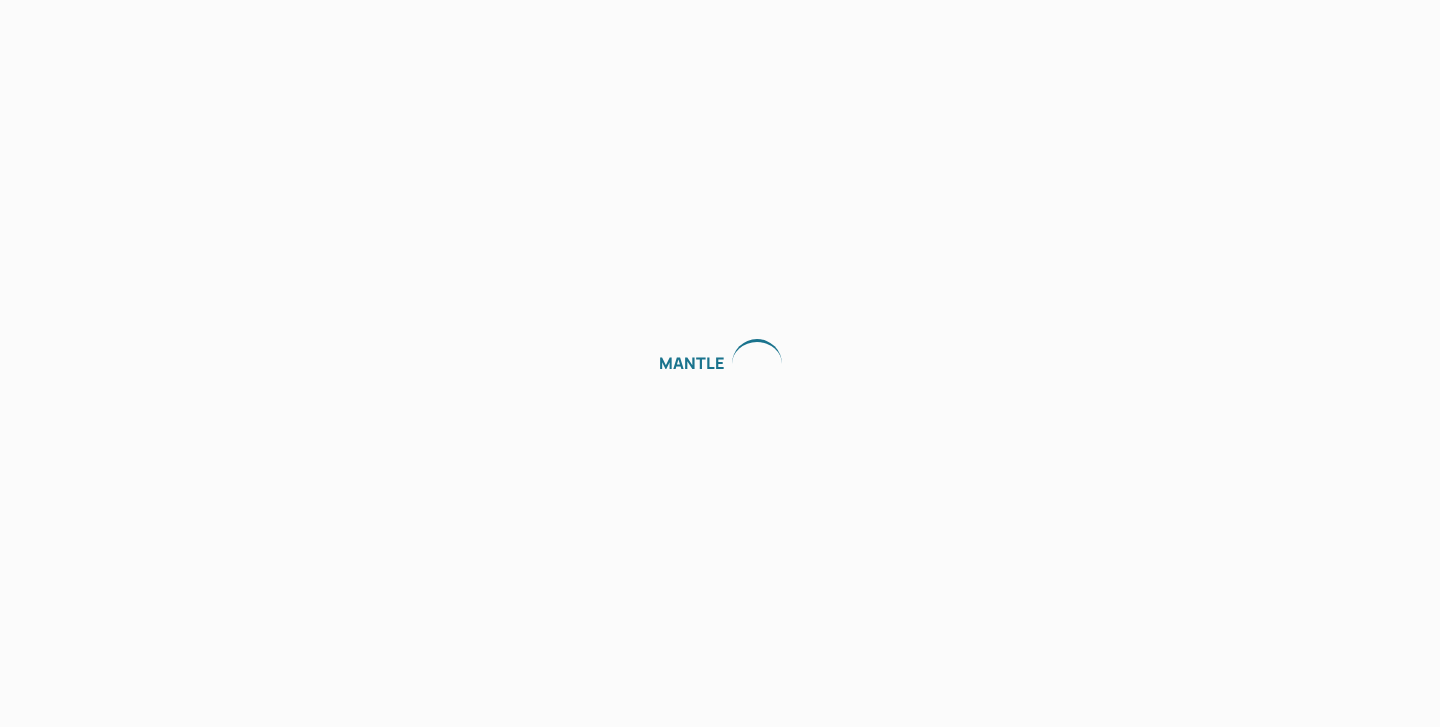 scroll, scrollTop: 0, scrollLeft: 0, axis: both 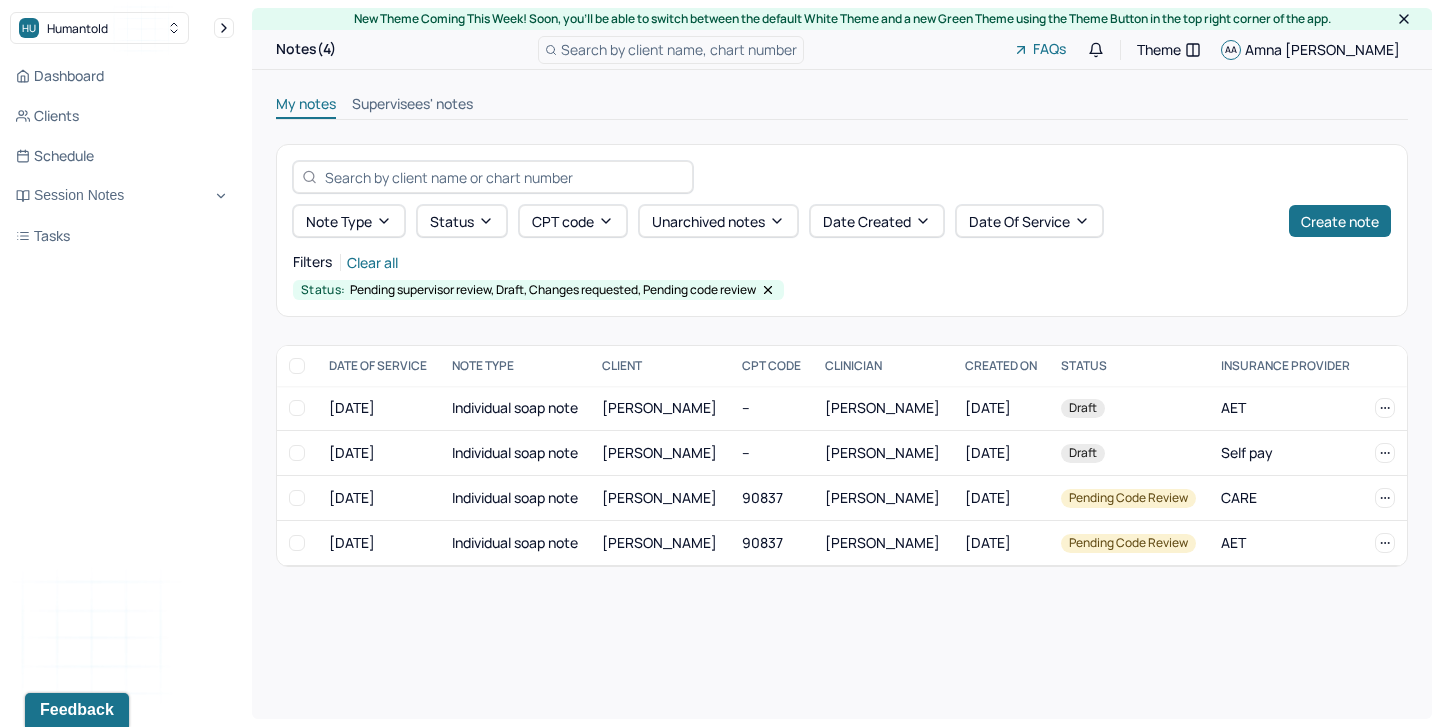 click on "My notes" at bounding box center [306, 106] 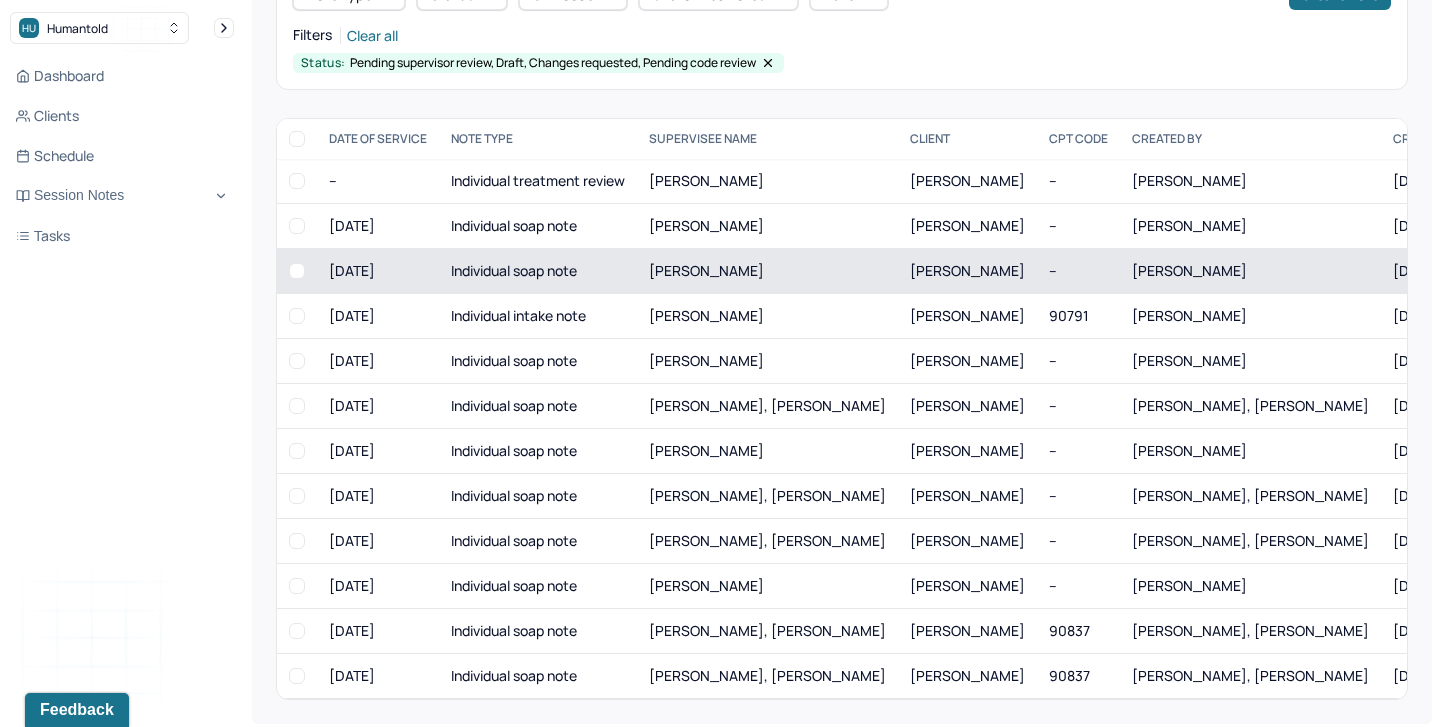 scroll, scrollTop: 230, scrollLeft: 0, axis: vertical 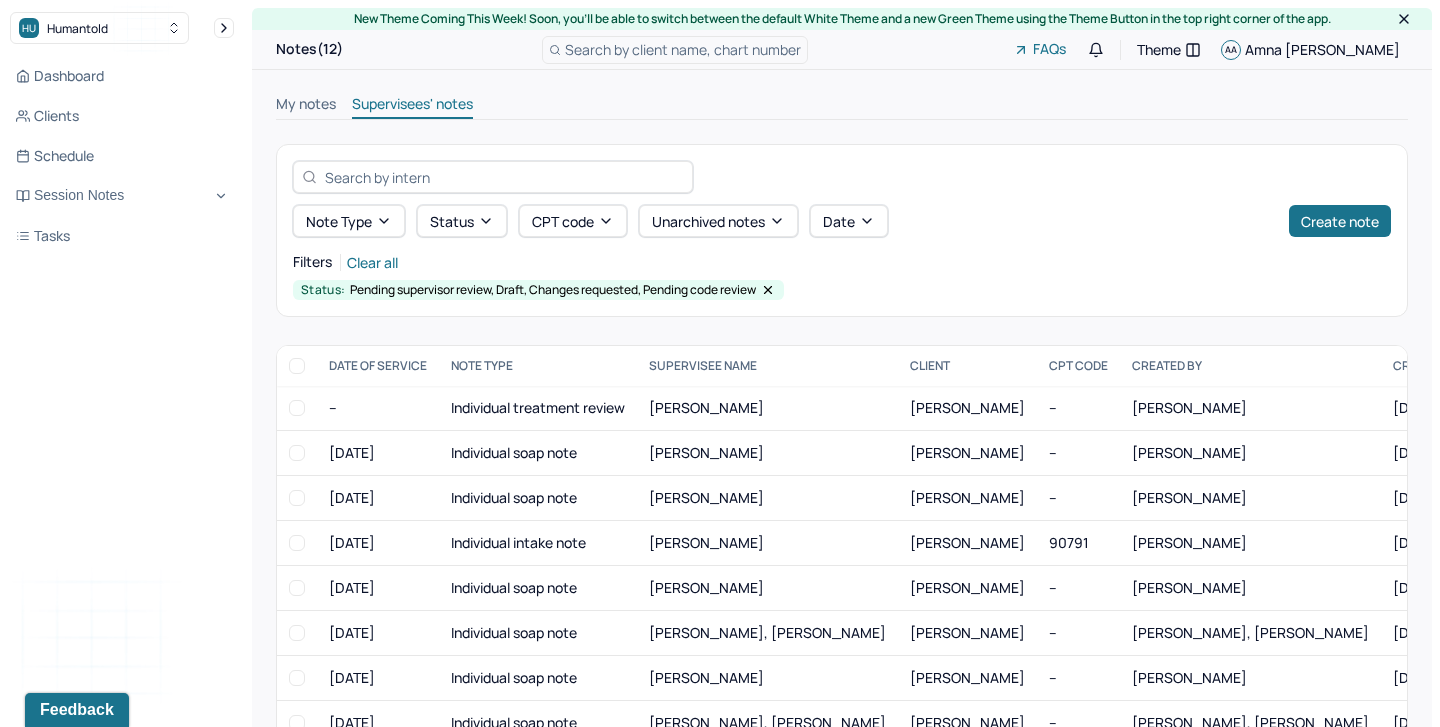 click on "My notes" at bounding box center [306, 106] 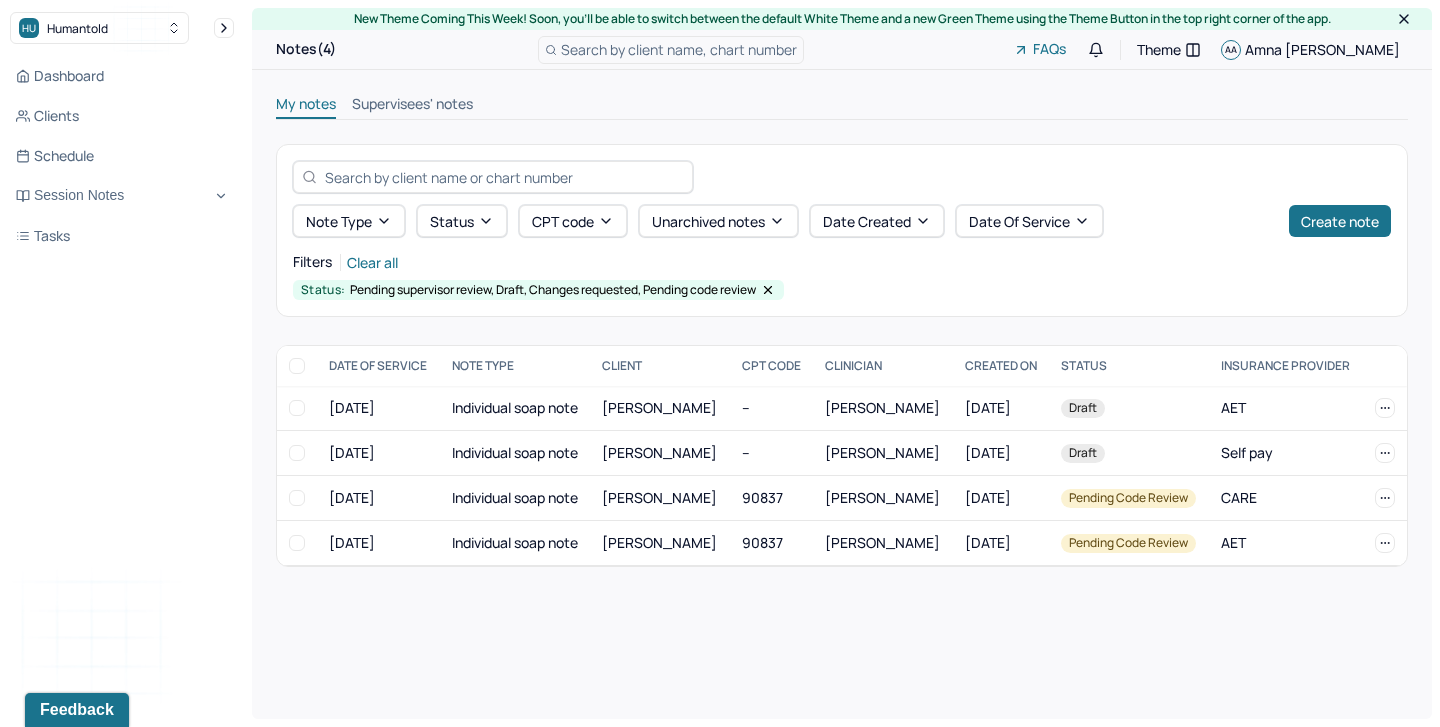 click on "Supervisees' notes" at bounding box center (412, 106) 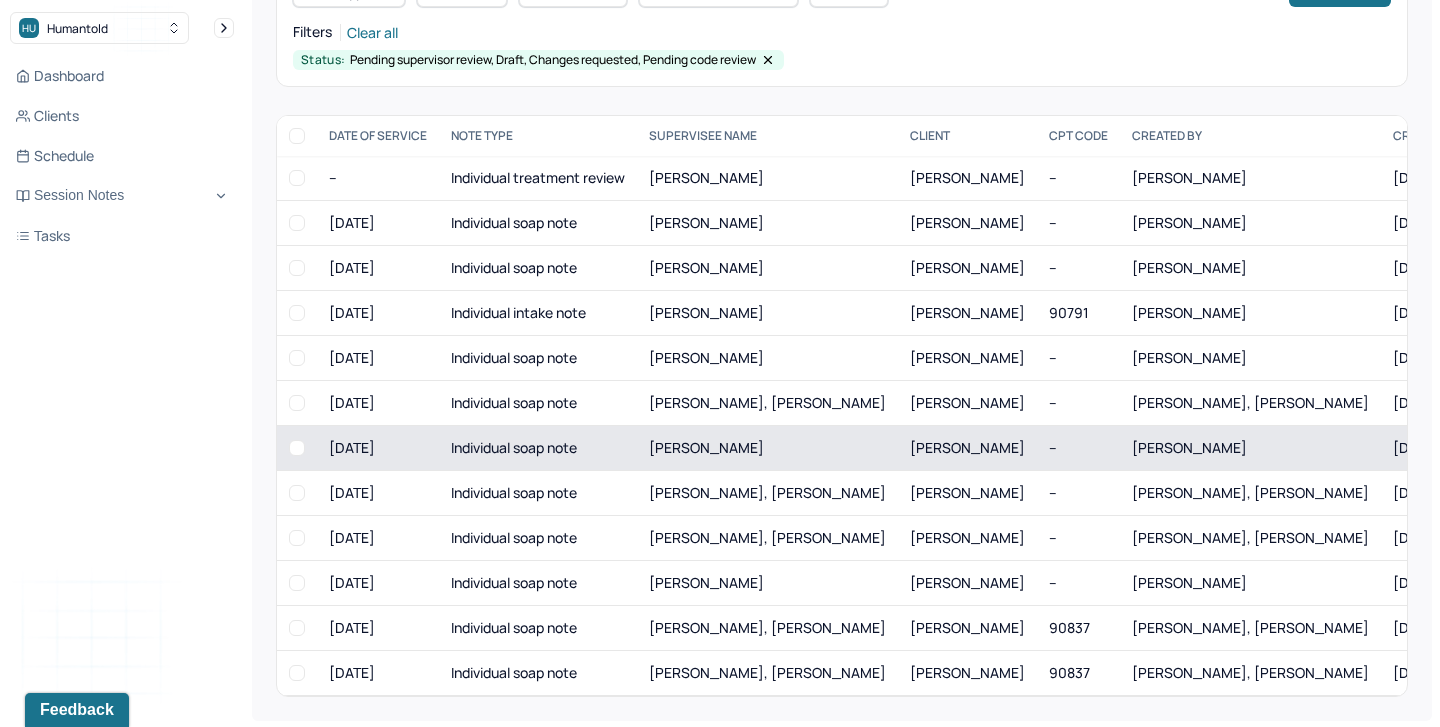 scroll, scrollTop: 0, scrollLeft: 0, axis: both 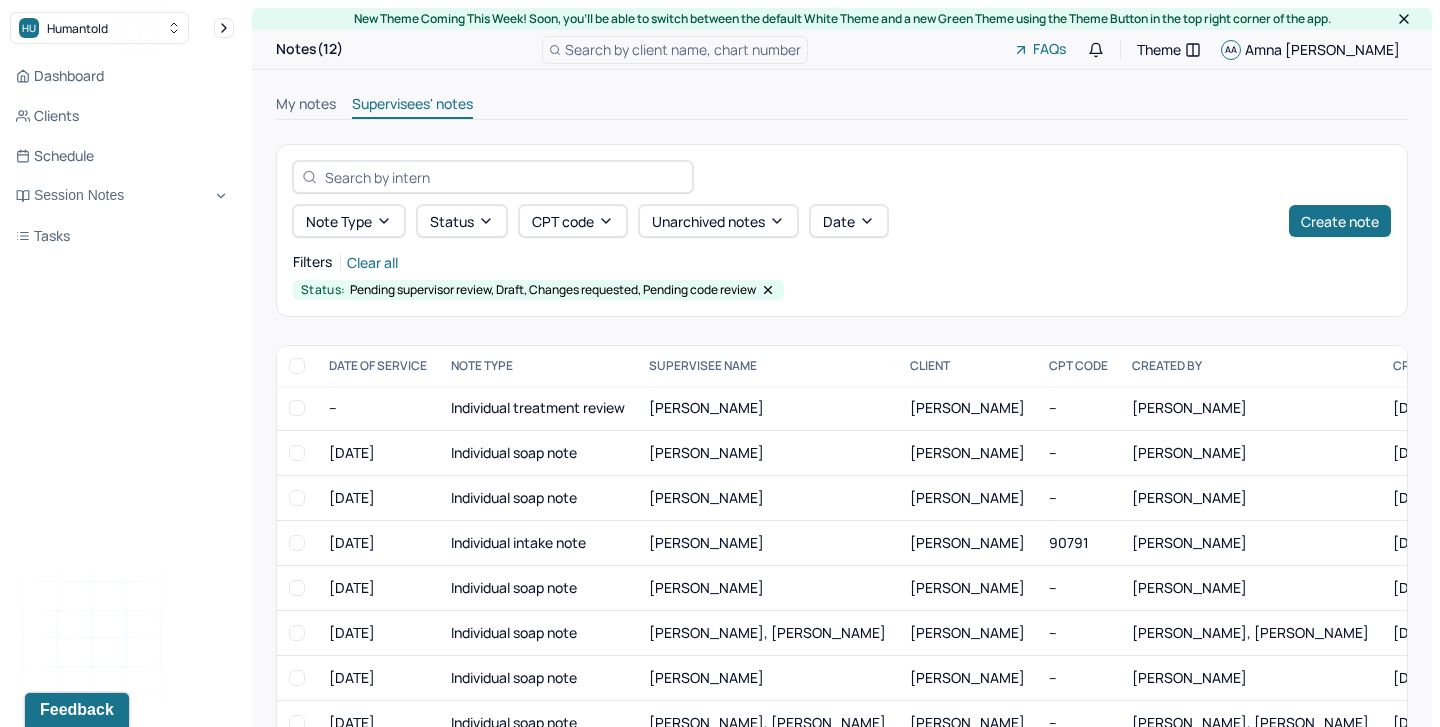 click on "My notes" at bounding box center (306, 106) 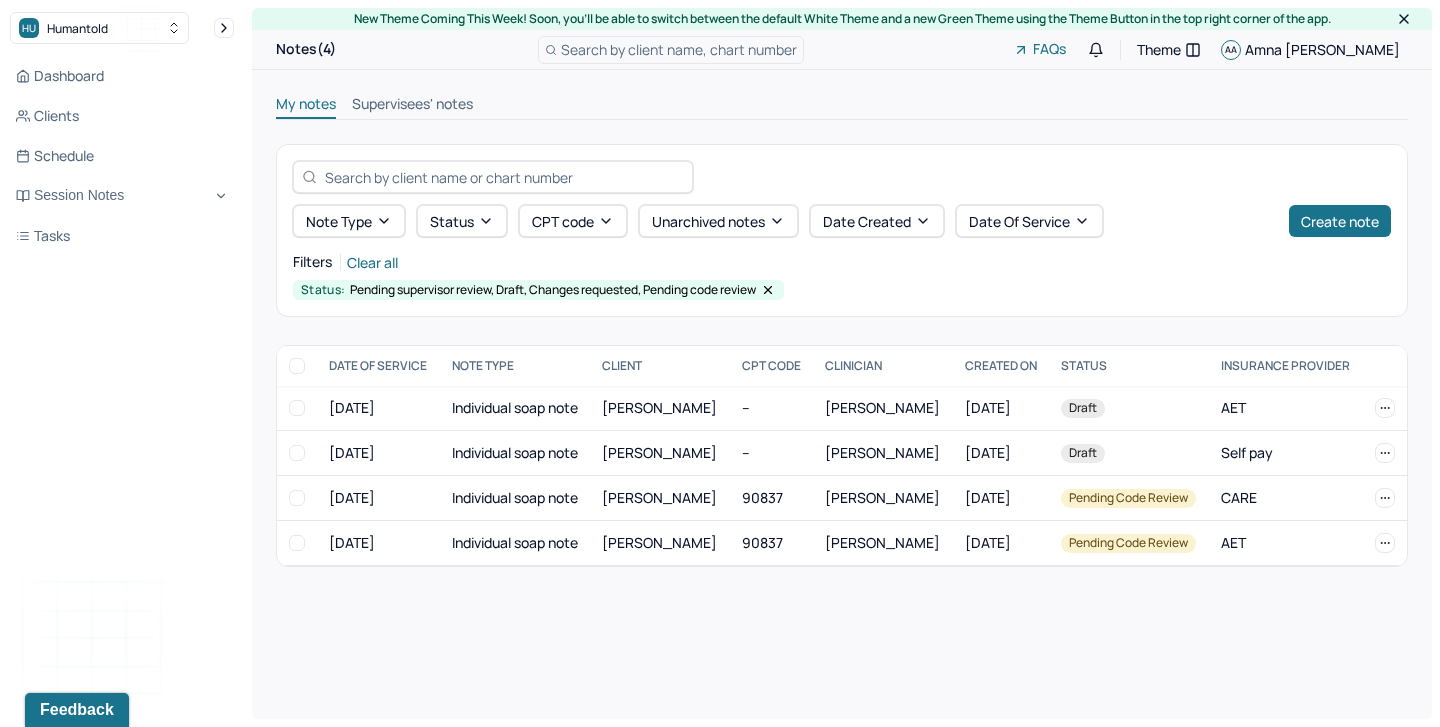 click on "Supervisees' notes" at bounding box center [412, 106] 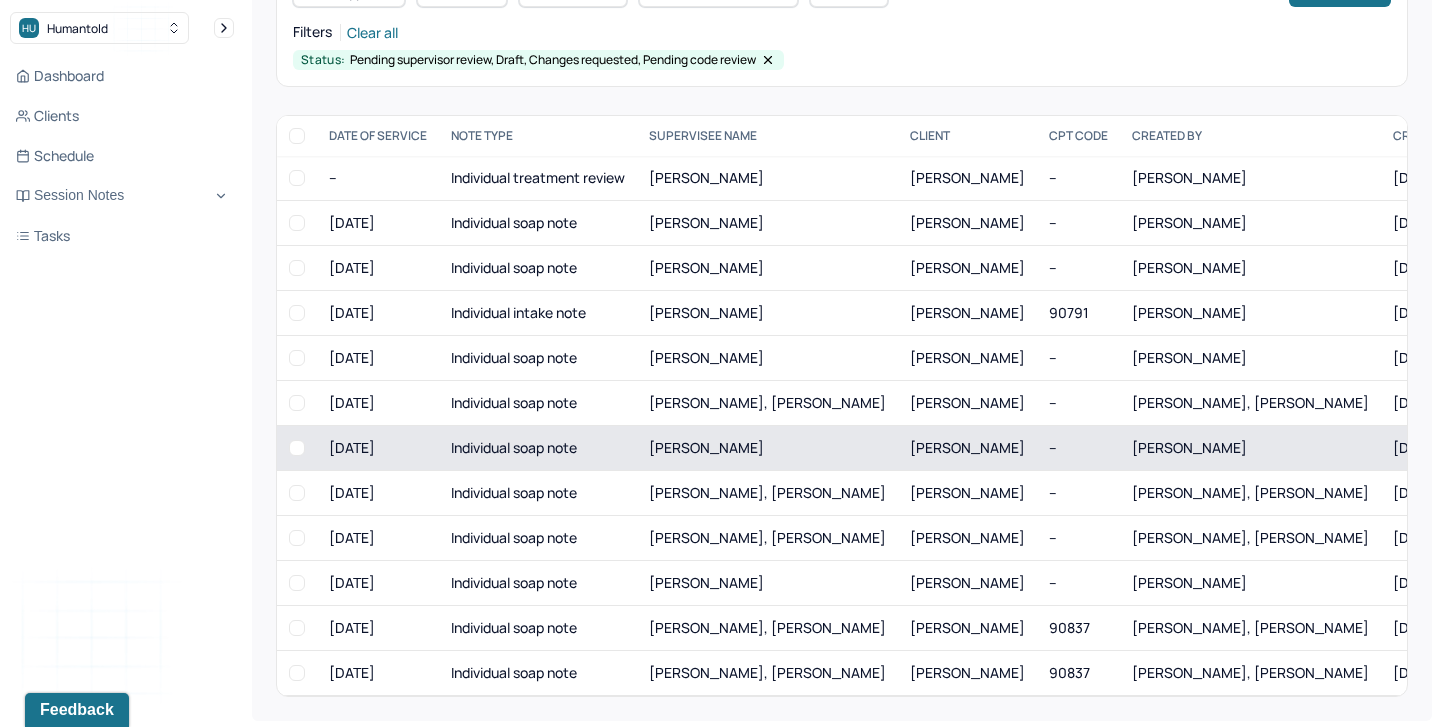 scroll, scrollTop: 0, scrollLeft: 0, axis: both 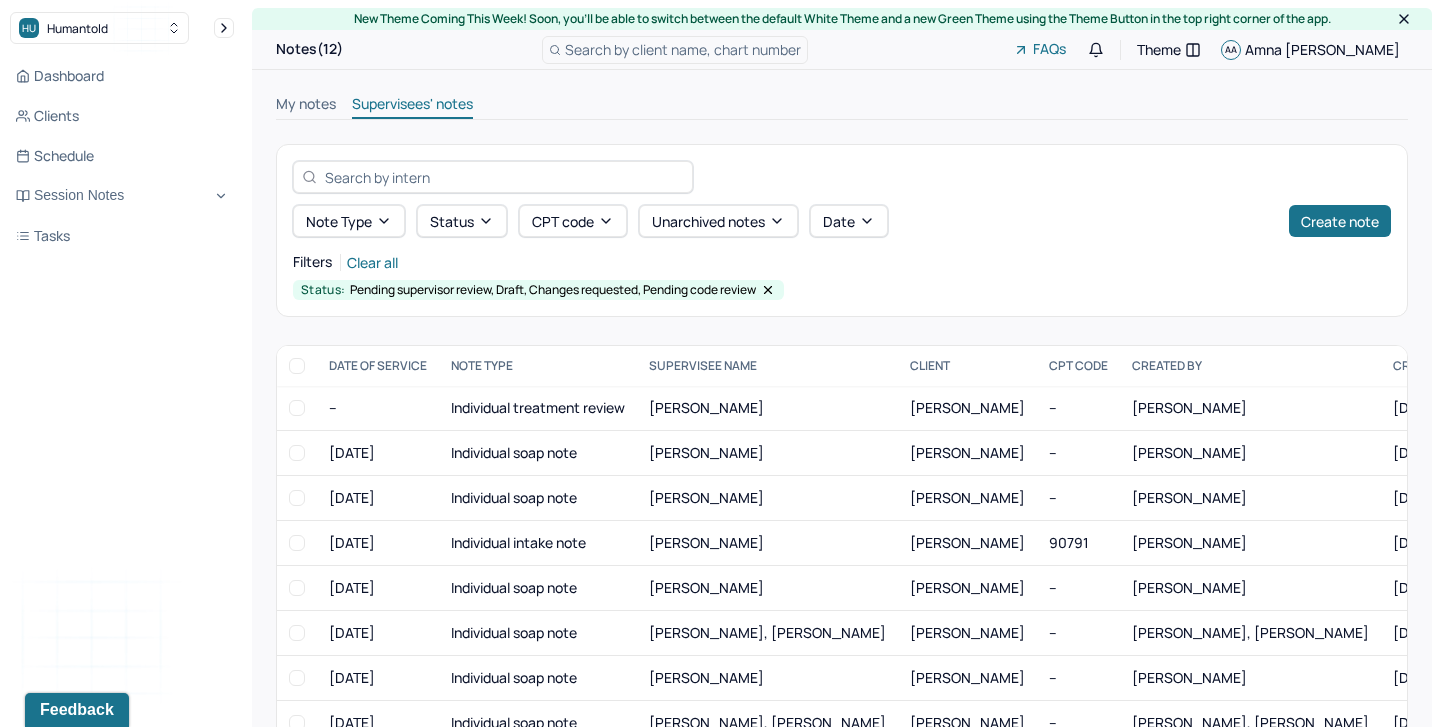 click on "My notes" at bounding box center (306, 106) 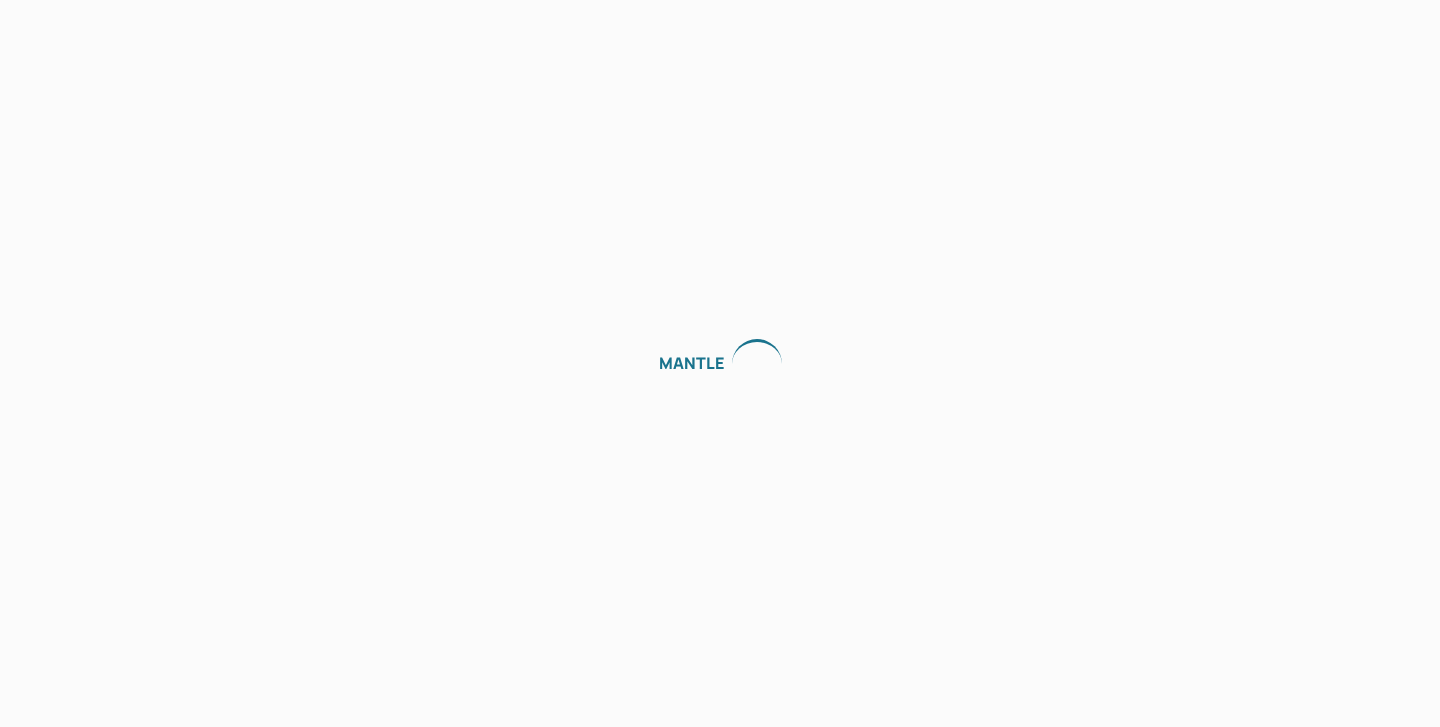 scroll, scrollTop: 0, scrollLeft: 0, axis: both 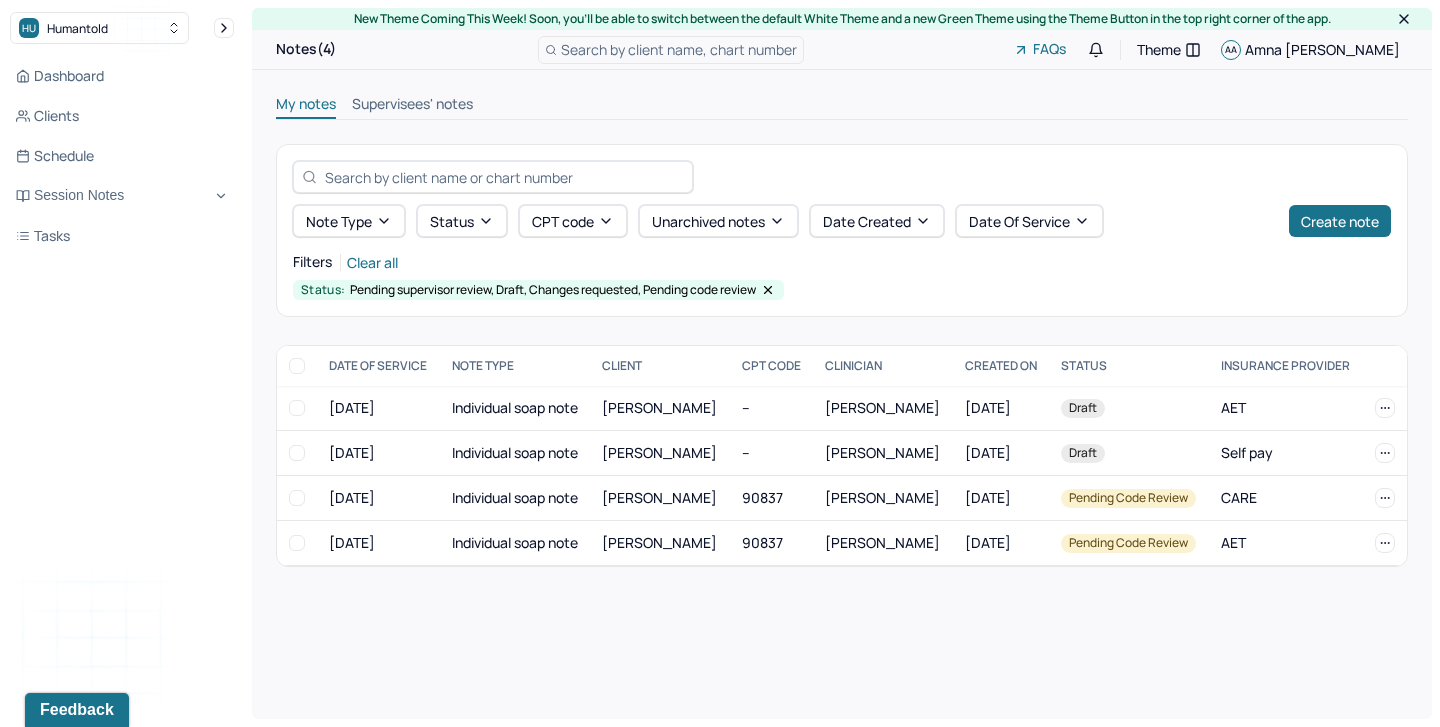 click on "Supervisees' notes" at bounding box center (412, 106) 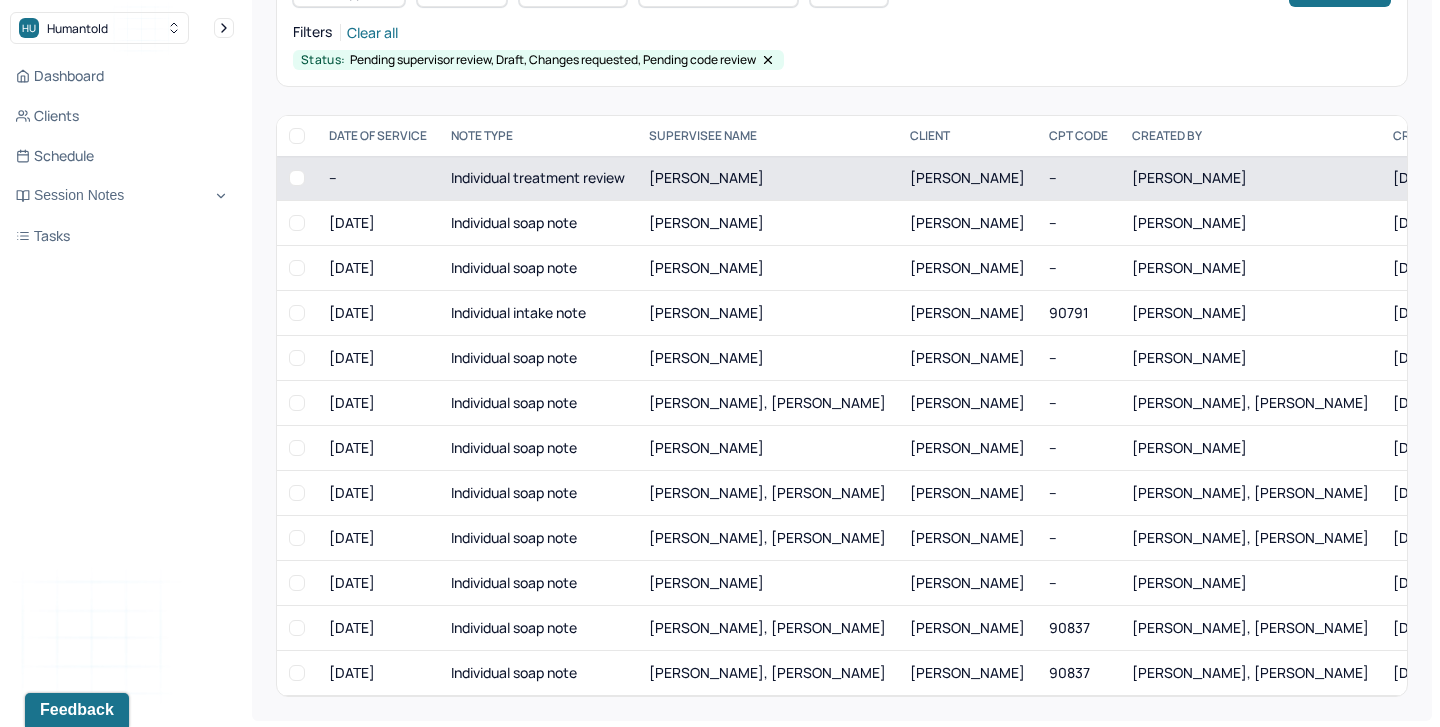 scroll, scrollTop: 0, scrollLeft: 0, axis: both 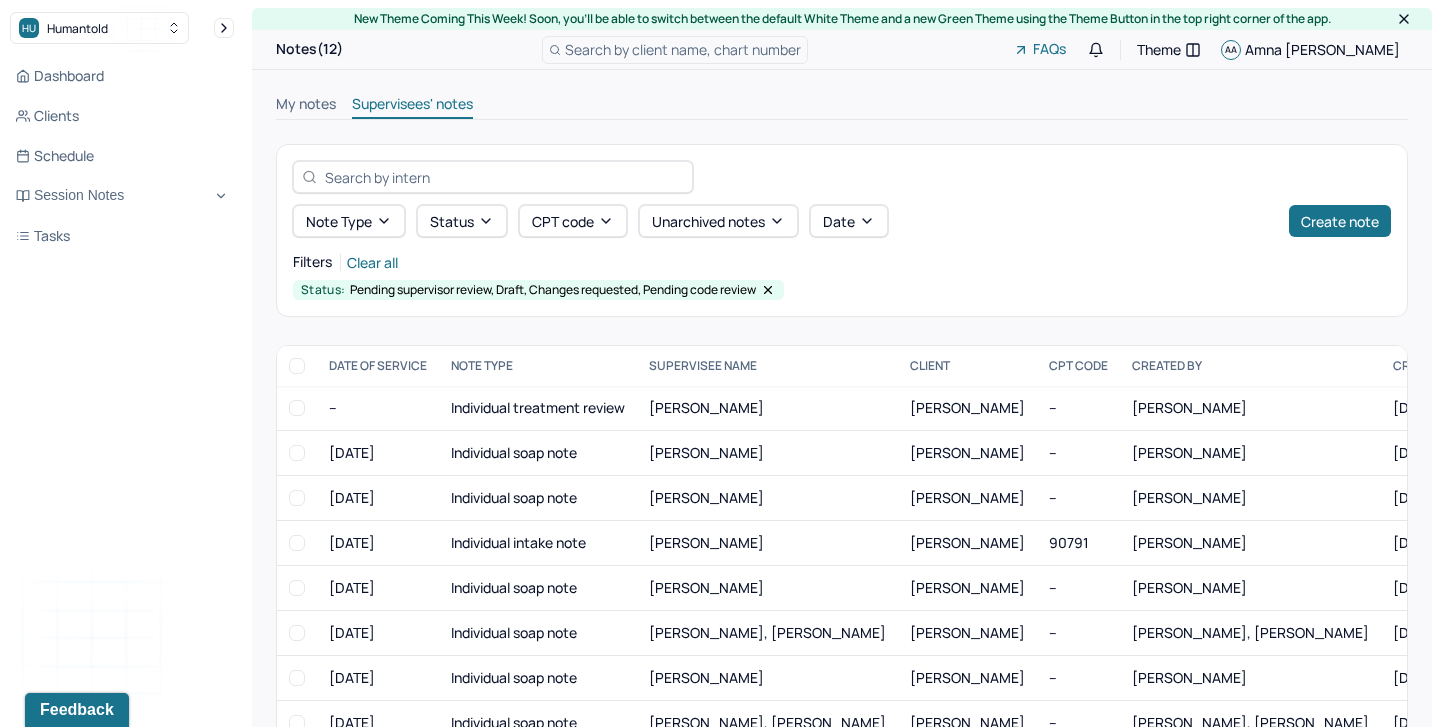 click on "My notes" at bounding box center [306, 106] 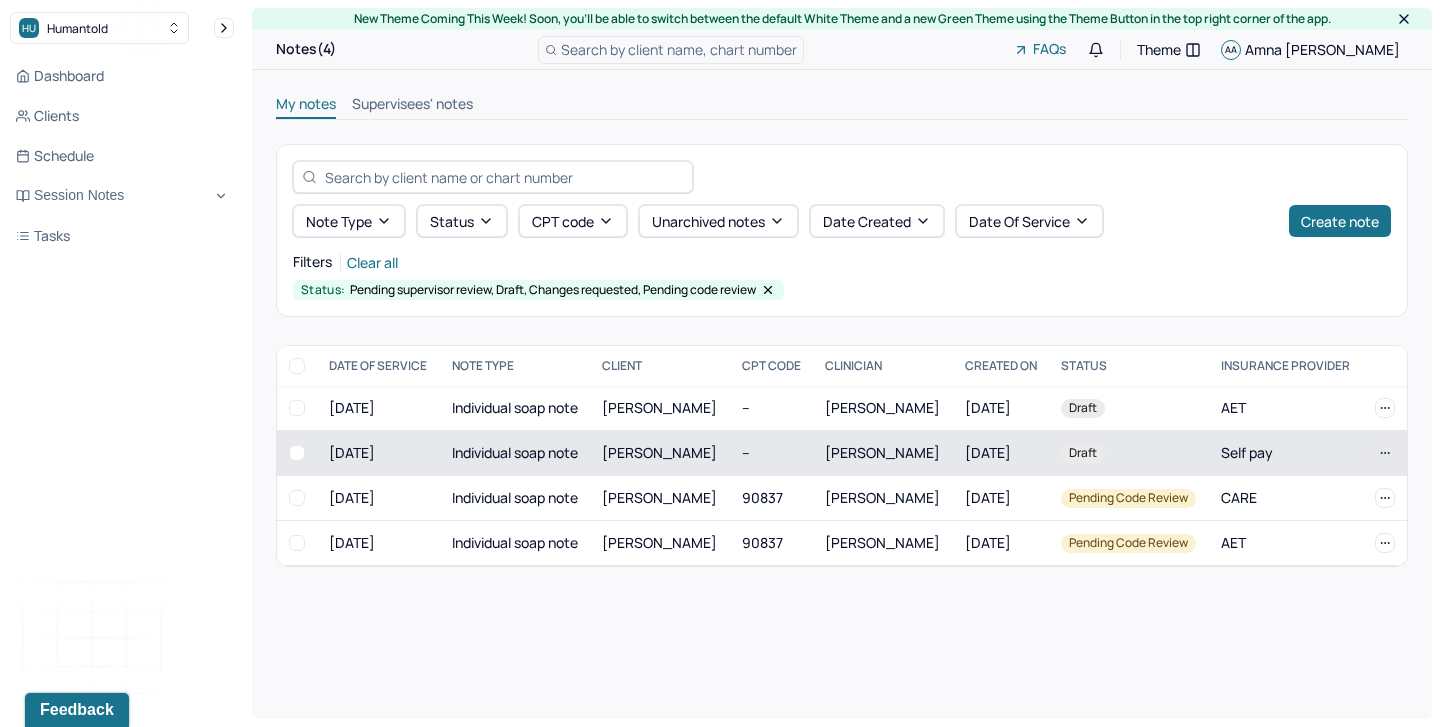 click on "[PERSON_NAME]" at bounding box center [660, 453] 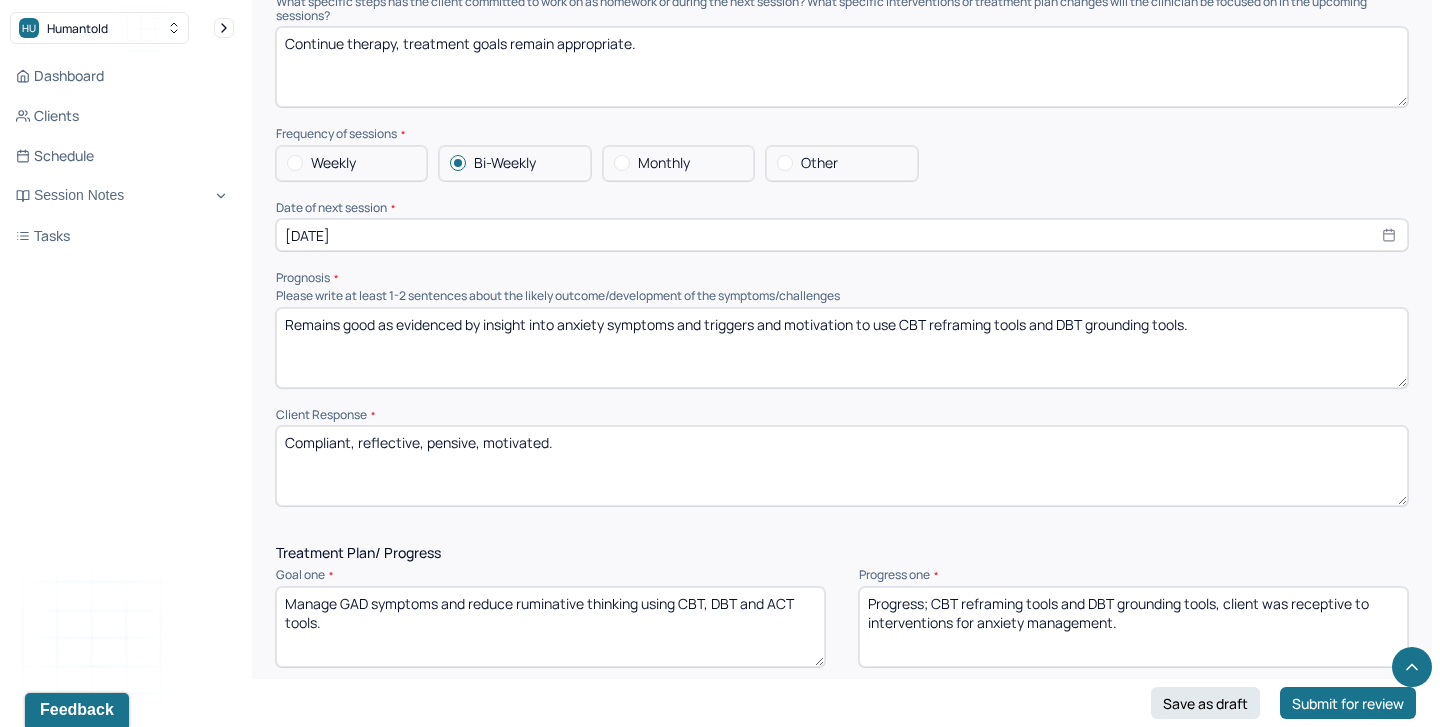 scroll, scrollTop: 2077, scrollLeft: 0, axis: vertical 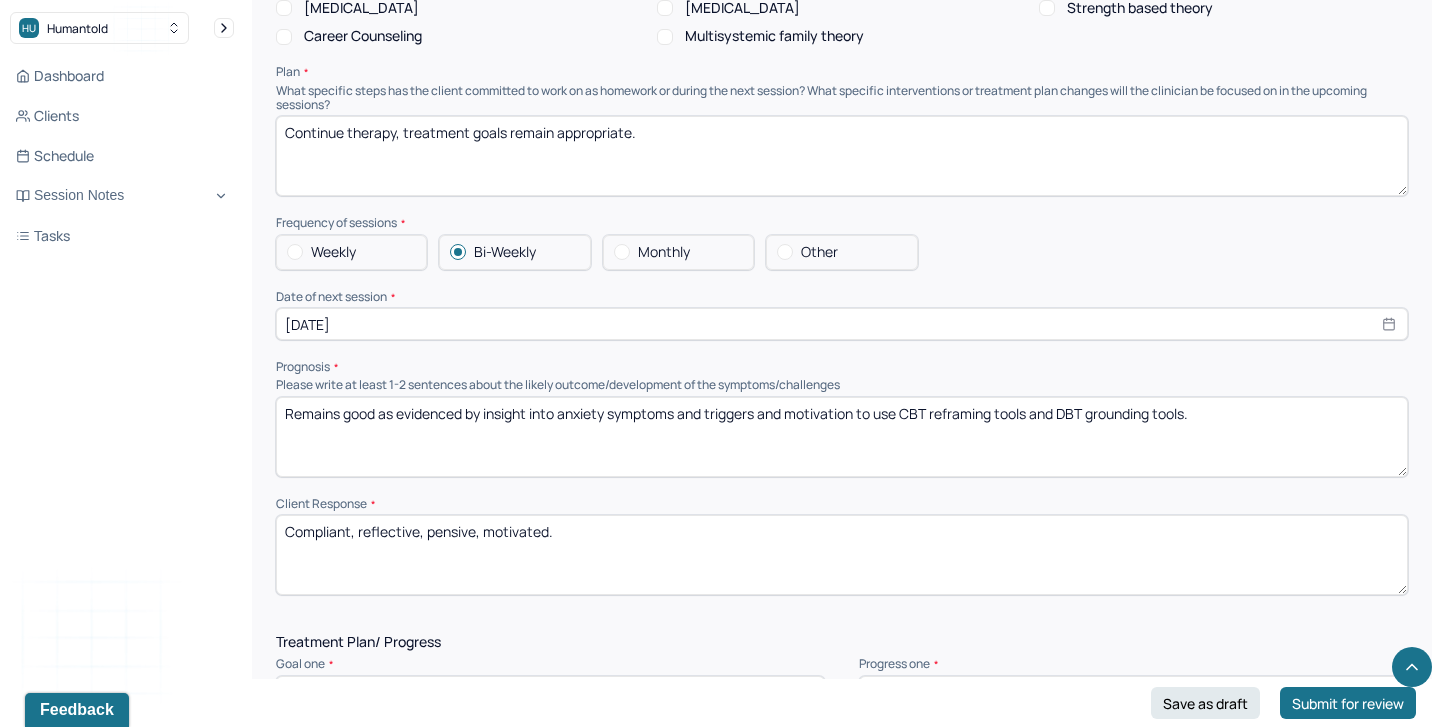 click on "[DATE]" at bounding box center (842, 324) 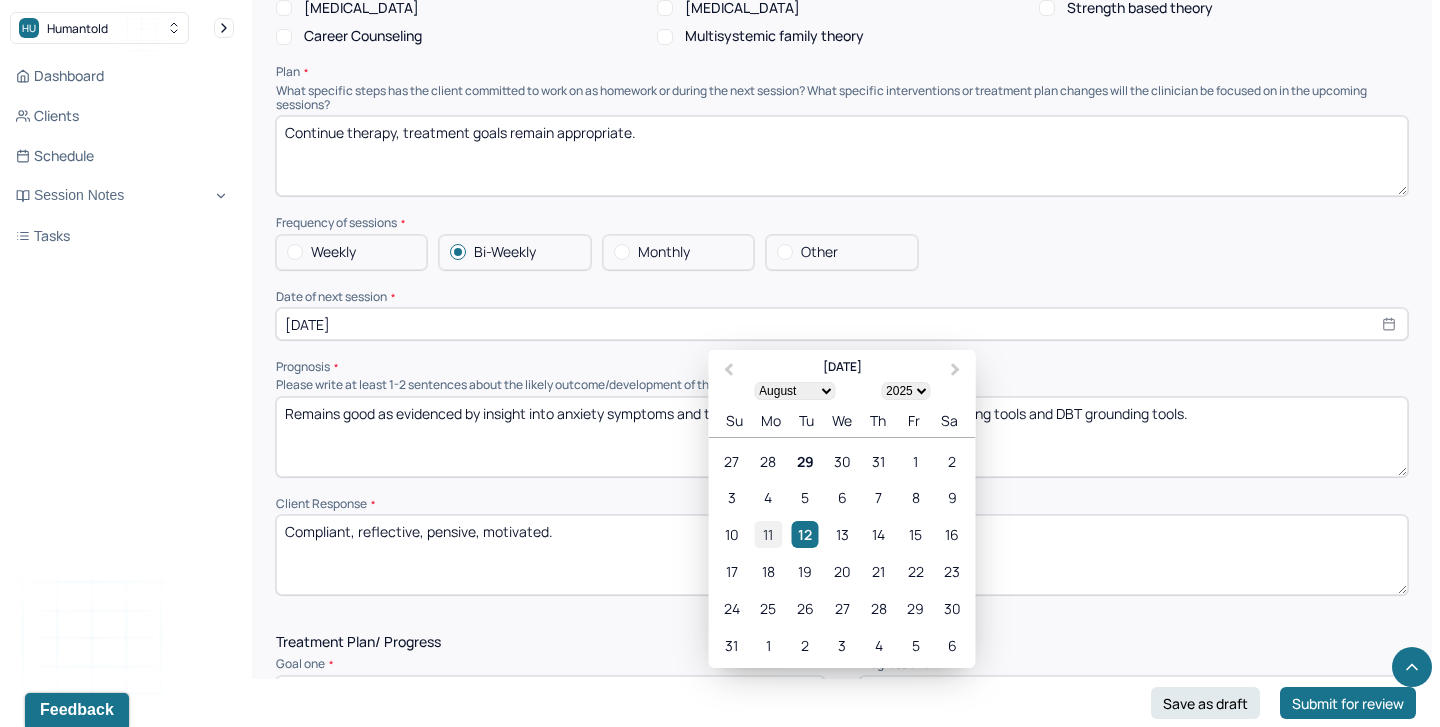 click on "11" at bounding box center [768, 534] 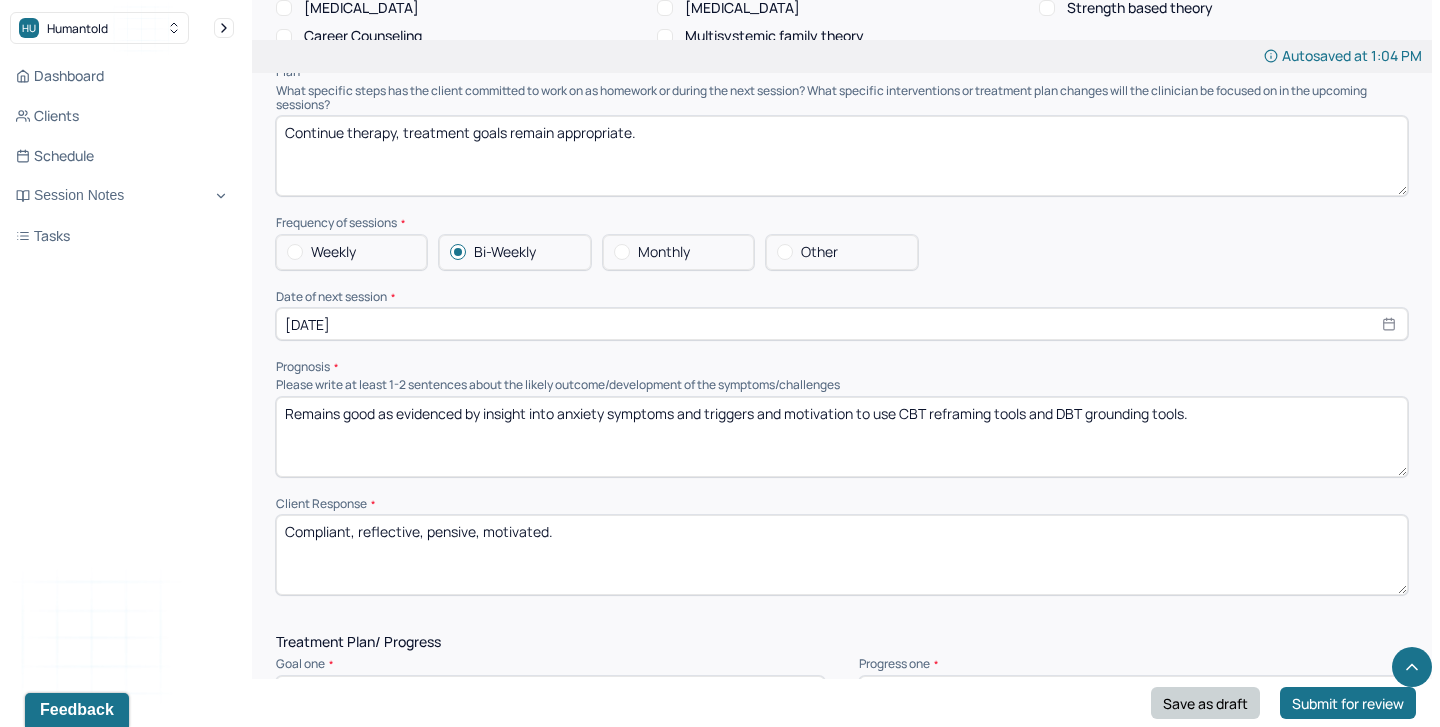 click on "Save as draft" at bounding box center [1205, 703] 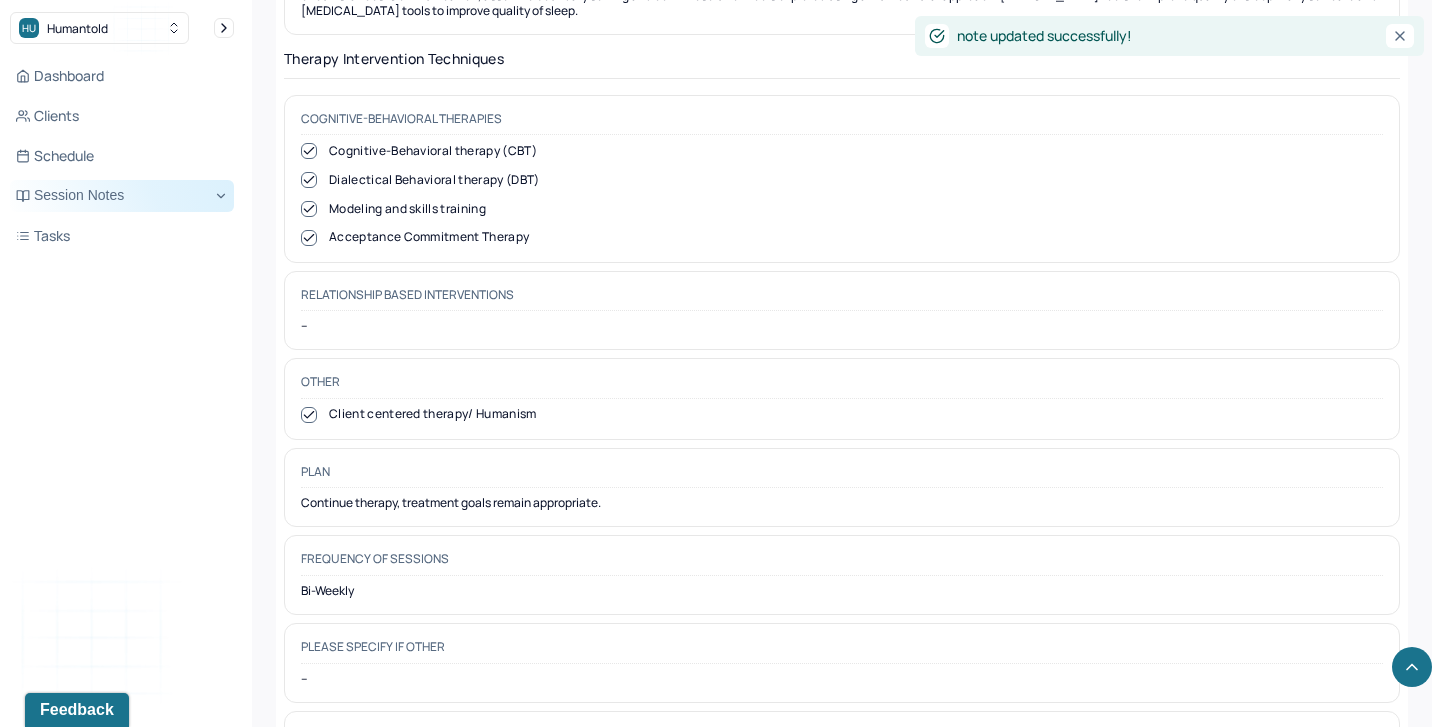 click on "Session Notes" at bounding box center [122, 196] 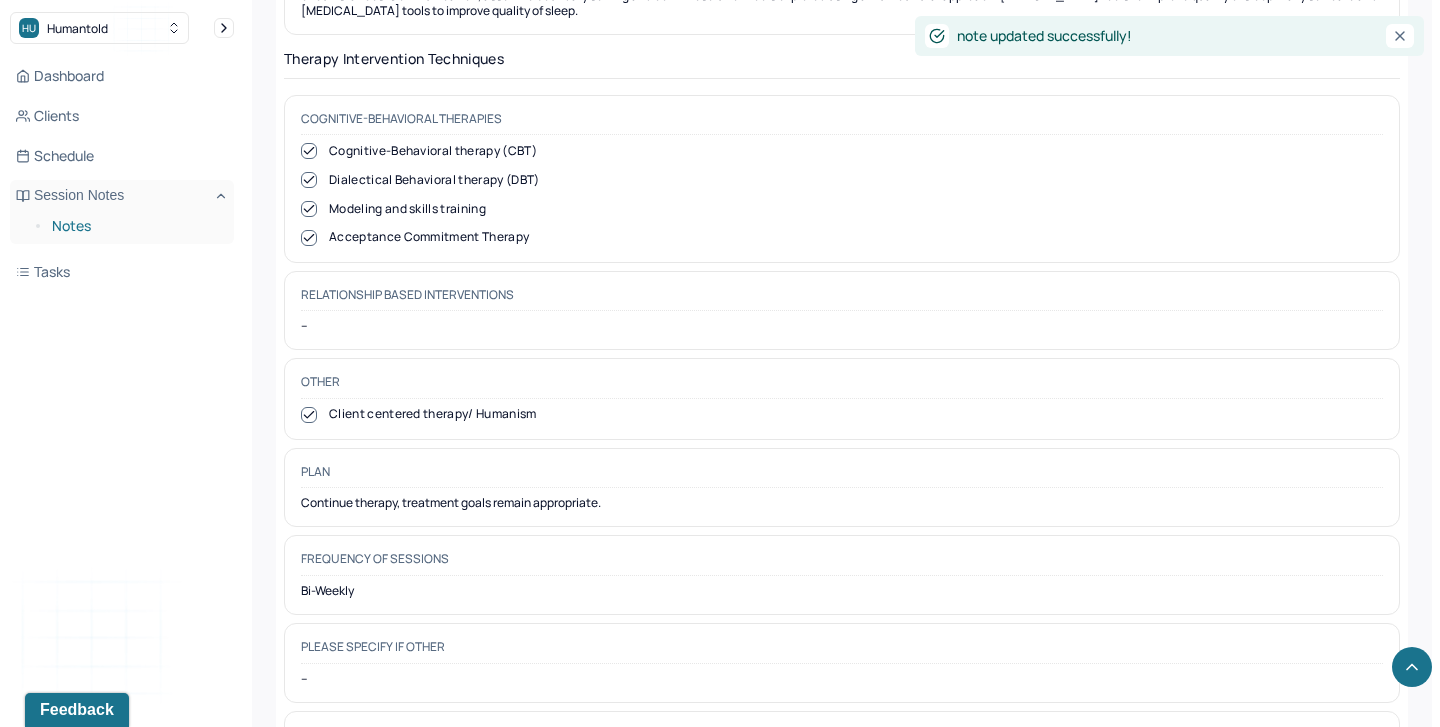 click on "Notes" at bounding box center (135, 226) 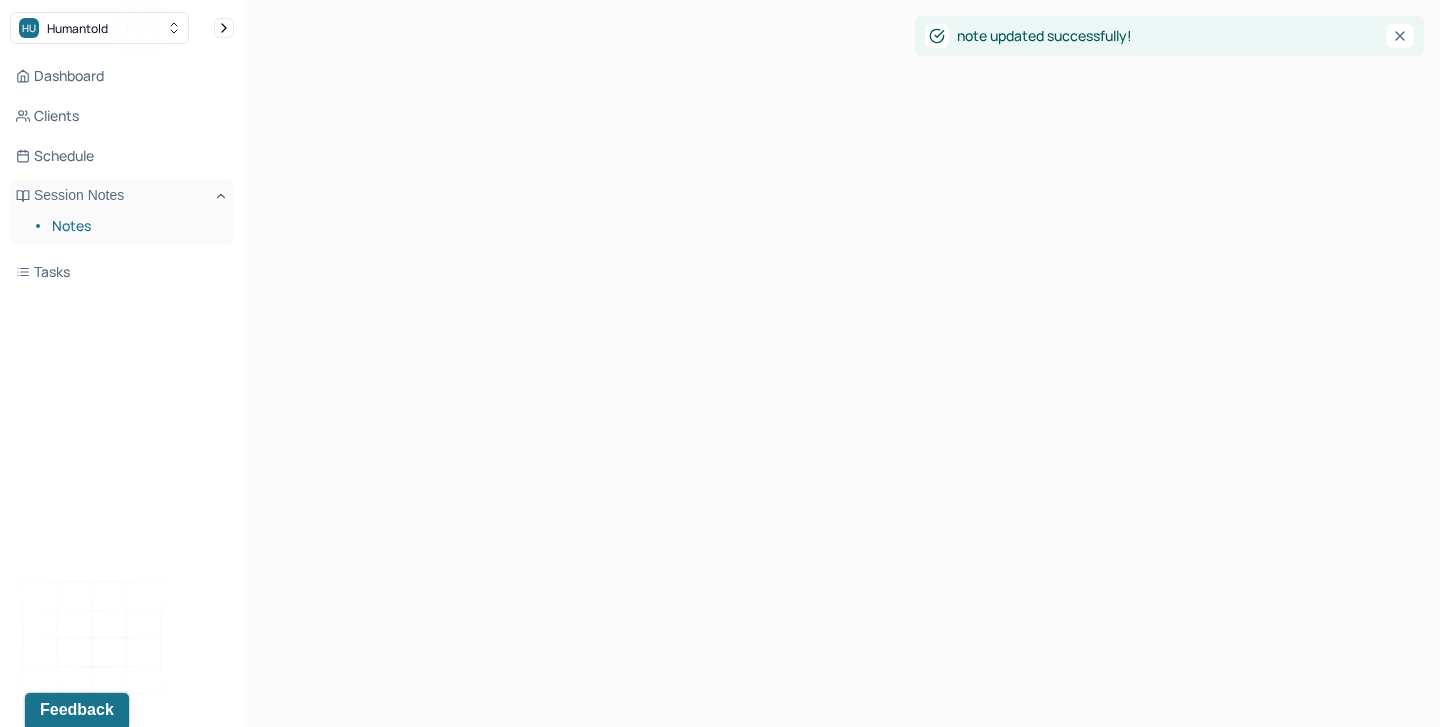 scroll, scrollTop: 0, scrollLeft: 0, axis: both 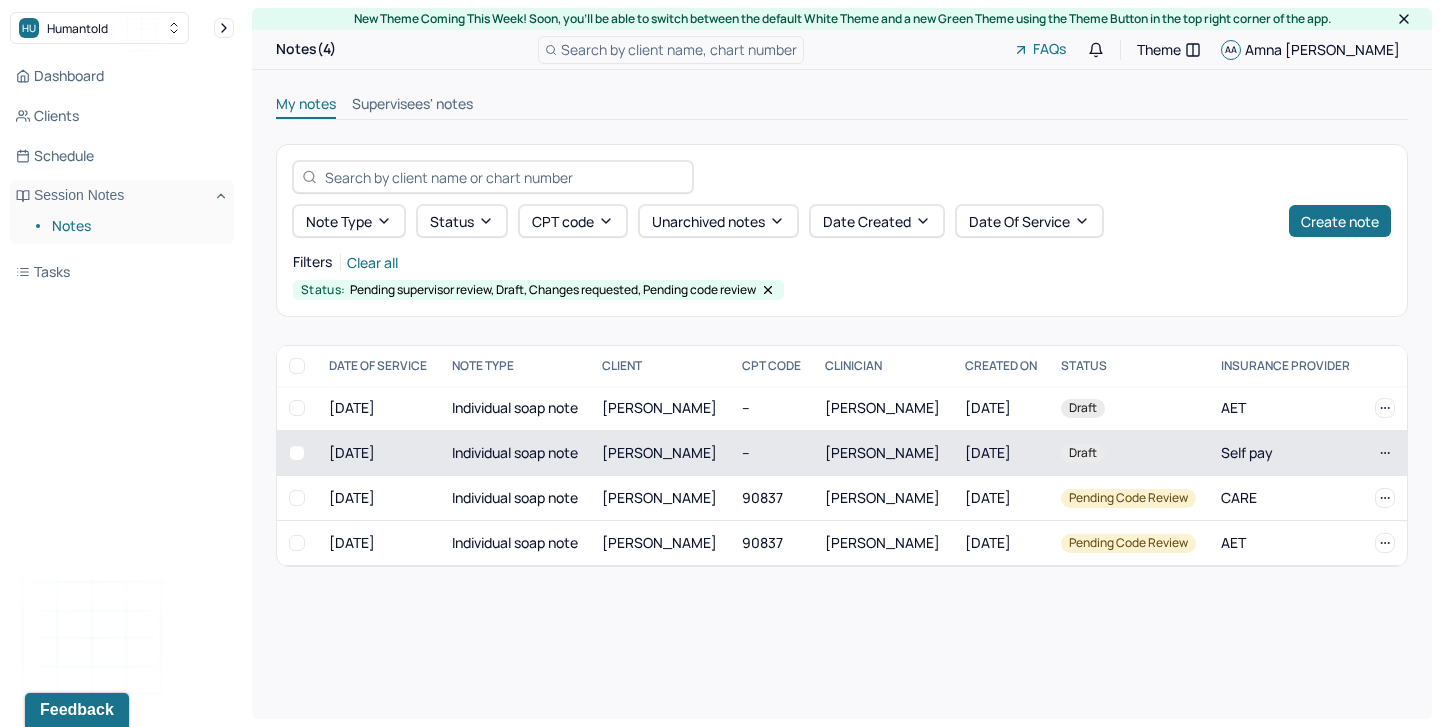 click on "[PERSON_NAME]" at bounding box center (659, 452) 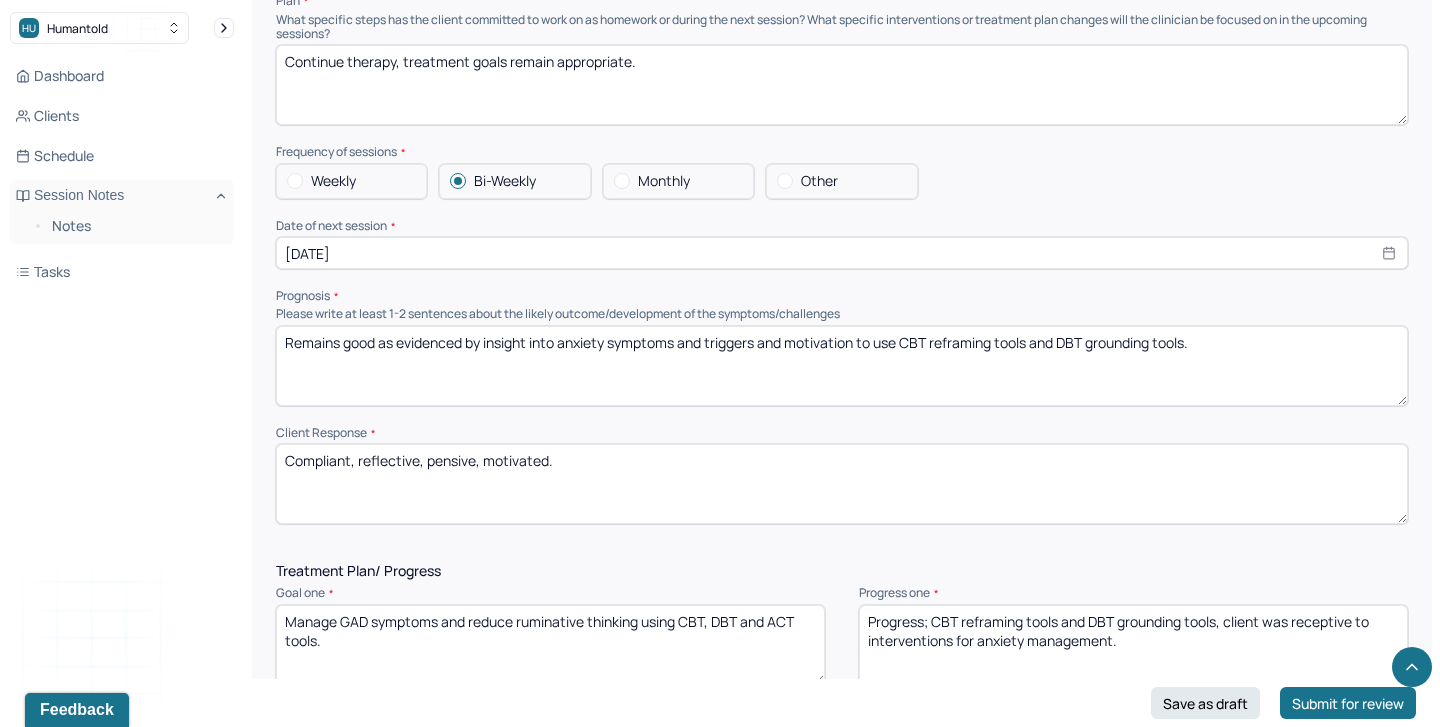 scroll, scrollTop: 2147, scrollLeft: 0, axis: vertical 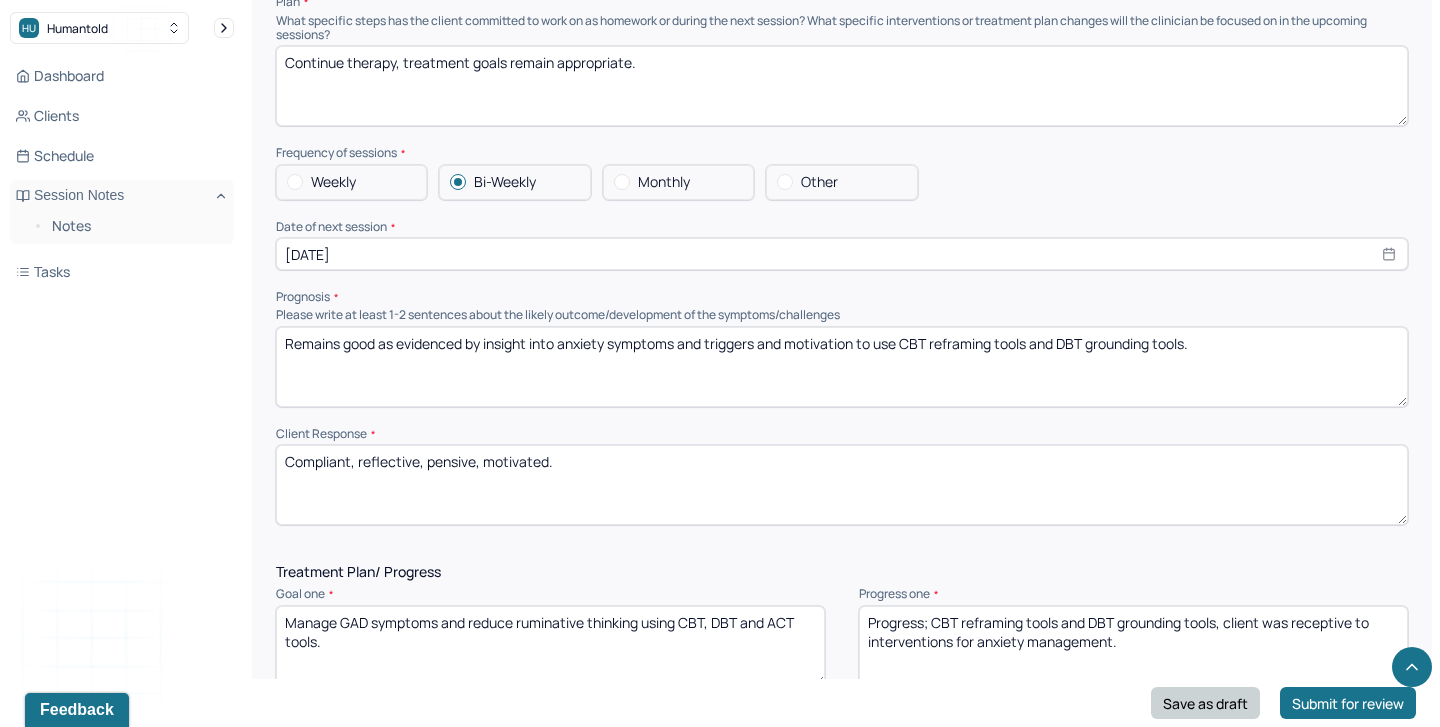 click on "Save as draft" at bounding box center (1205, 703) 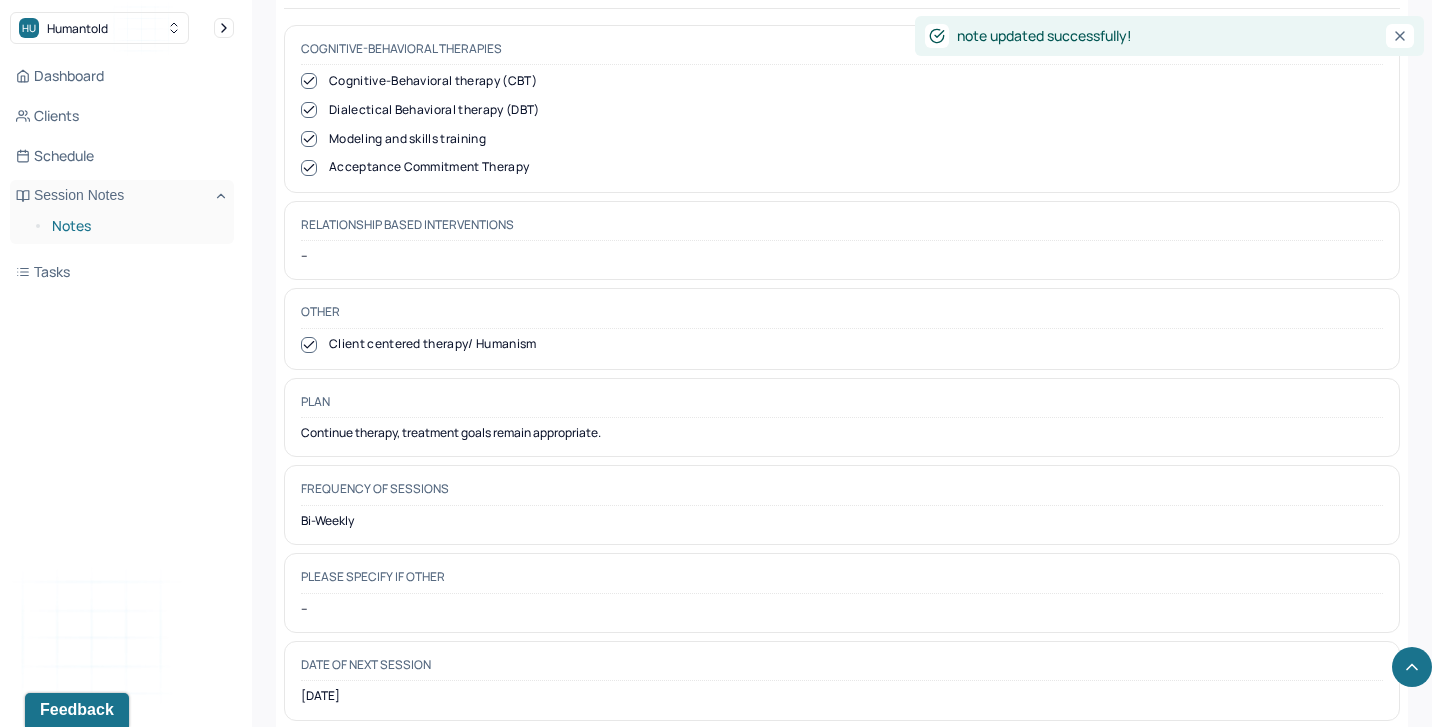 click on "Notes" at bounding box center (135, 226) 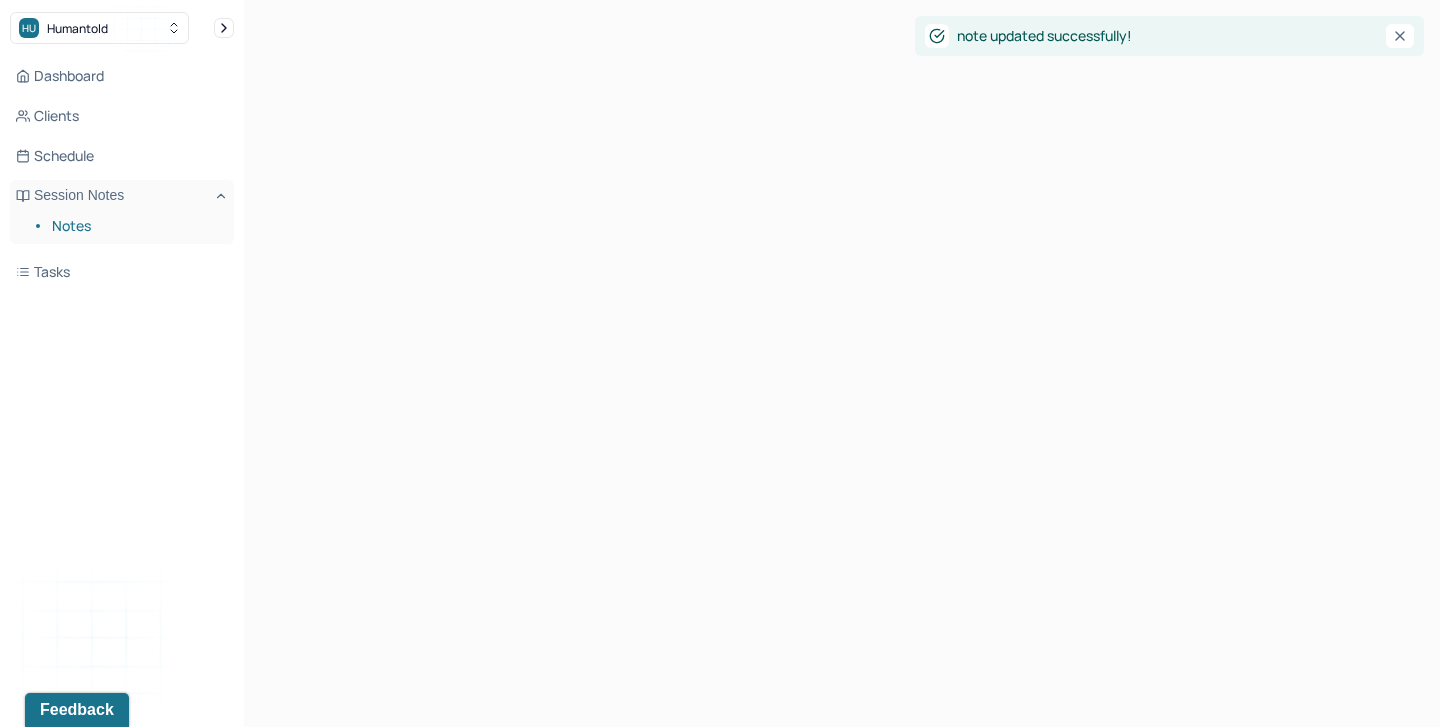 scroll, scrollTop: 0, scrollLeft: 0, axis: both 